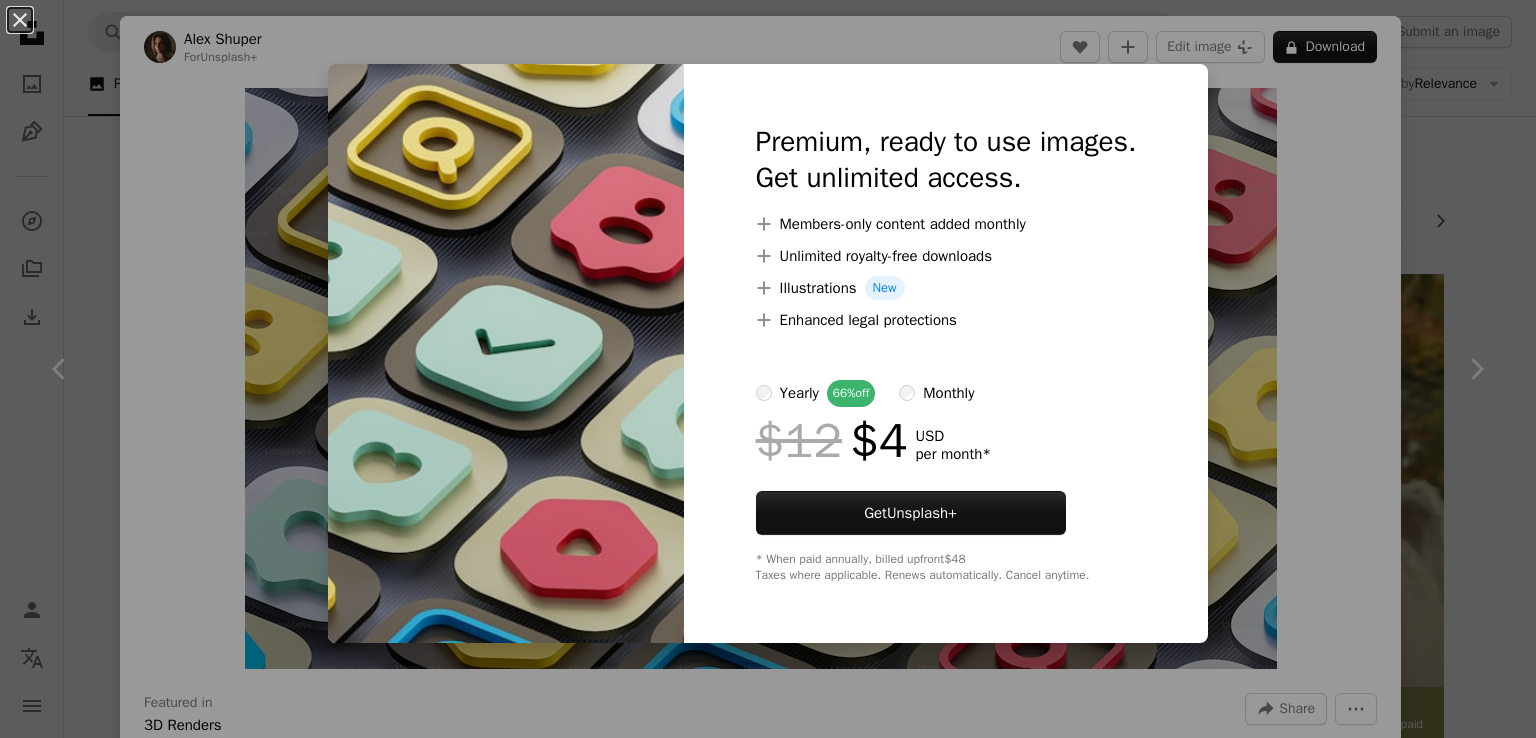 scroll, scrollTop: 333, scrollLeft: 0, axis: vertical 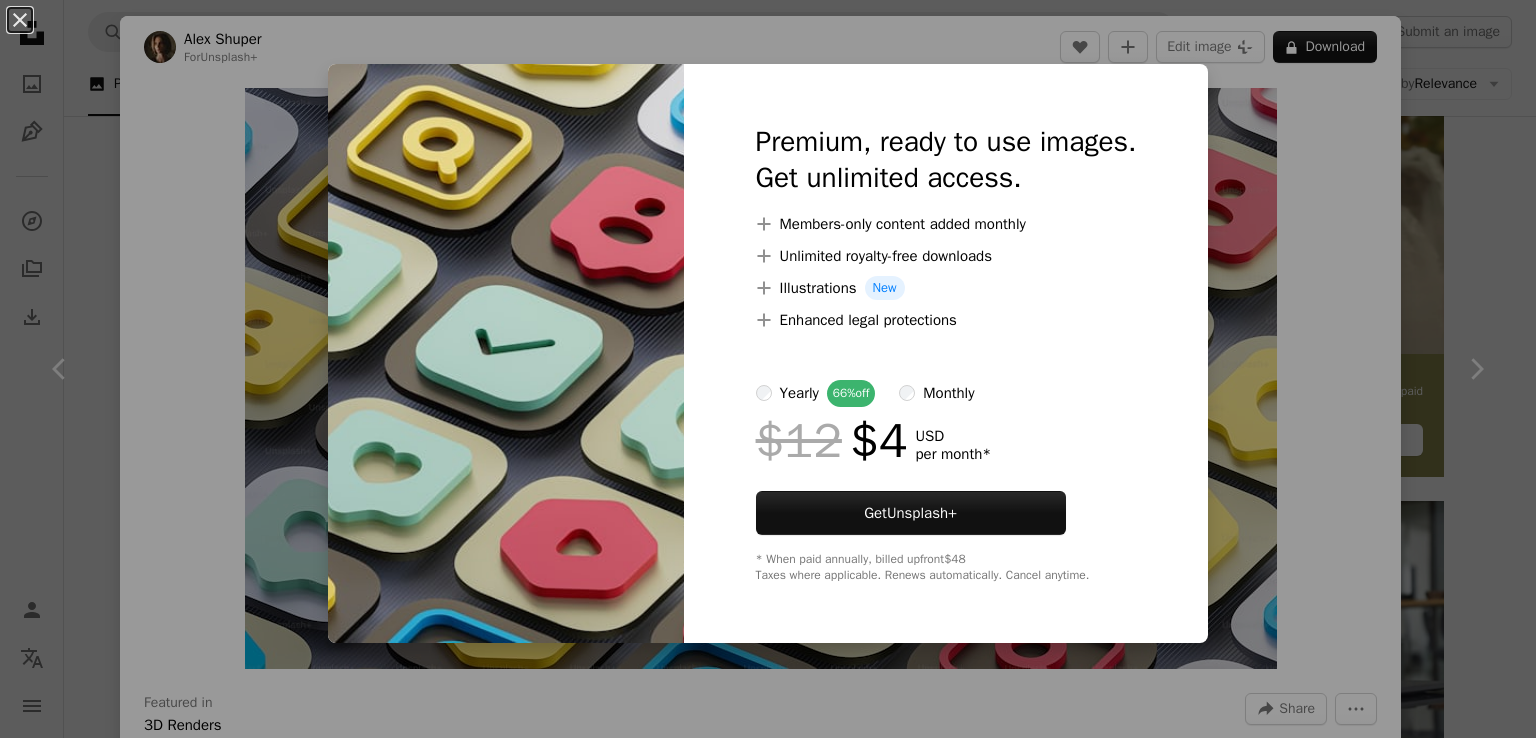 click on "An X shape Premium, ready to use images. Get unlimited access. A plus sign Members-only content added monthly A plus sign Unlimited royalty-free downloads A plus sign Illustrations  New A plus sign Enhanced legal protections yearly 66%  off monthly $12   $4 USD per month * Get  Unsplash+ * When paid annually, billed upfront  $48 Taxes where applicable. Renews automatically. Cancel anytime." at bounding box center (768, 369) 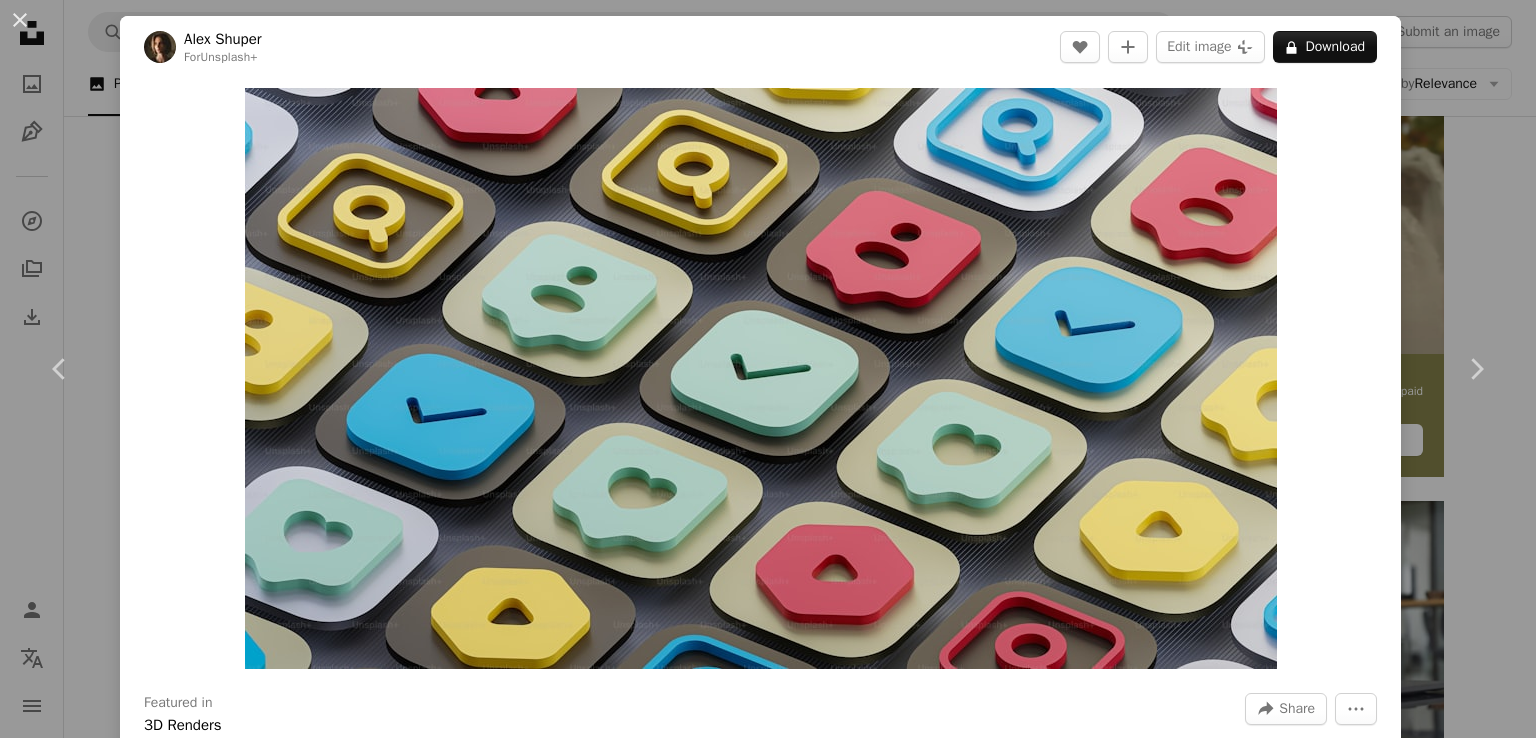 click on "Zoom in" at bounding box center (760, 378) 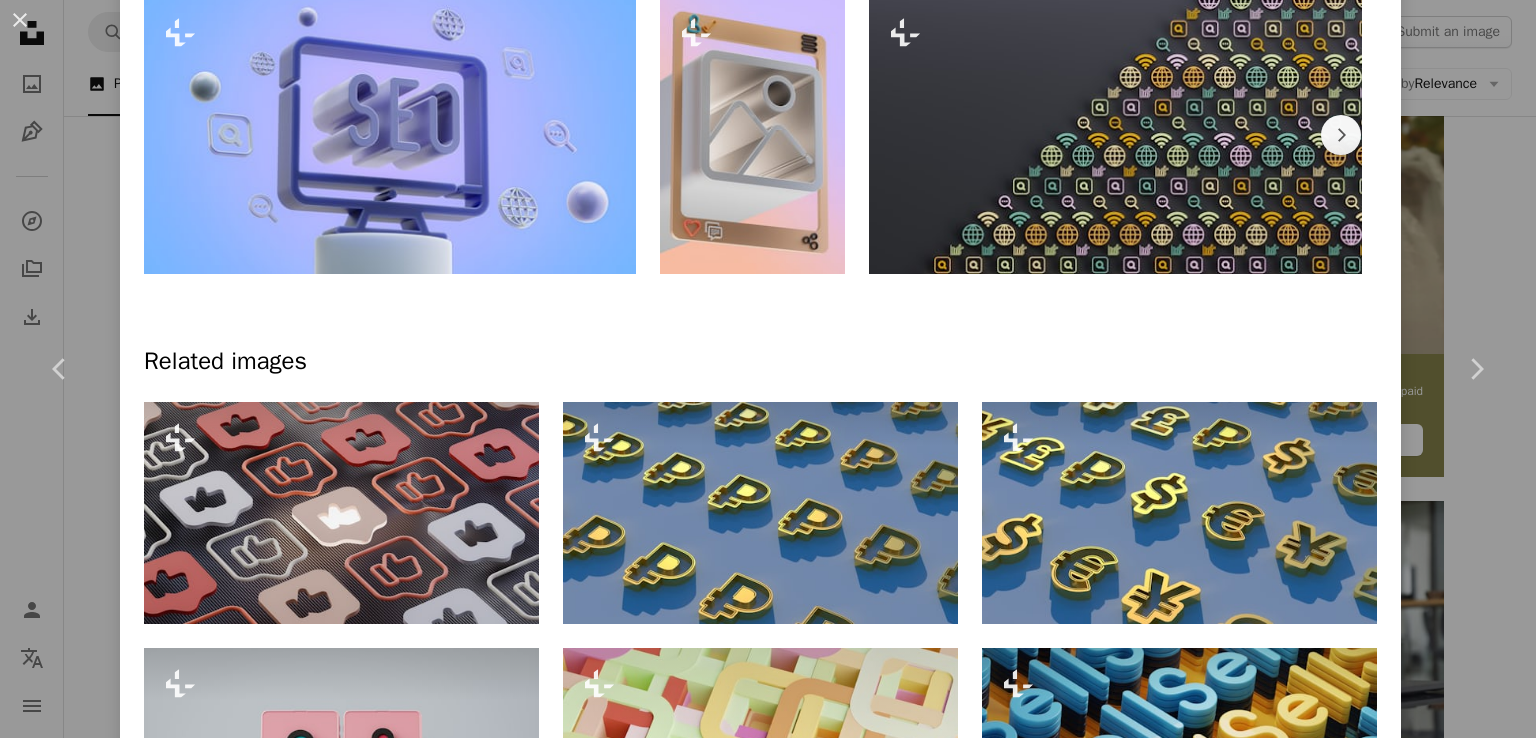 scroll, scrollTop: 1333, scrollLeft: 0, axis: vertical 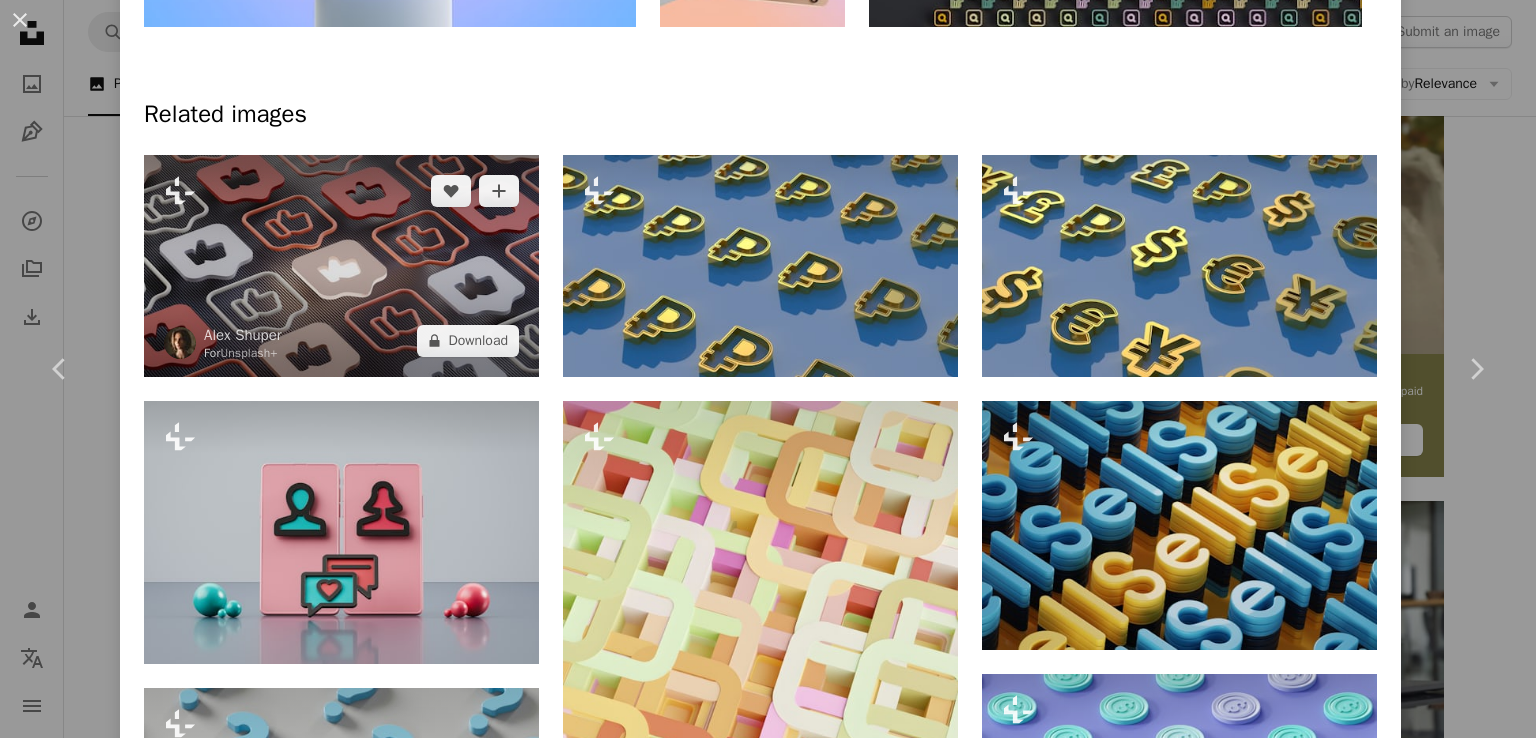 click at bounding box center [341, 266] 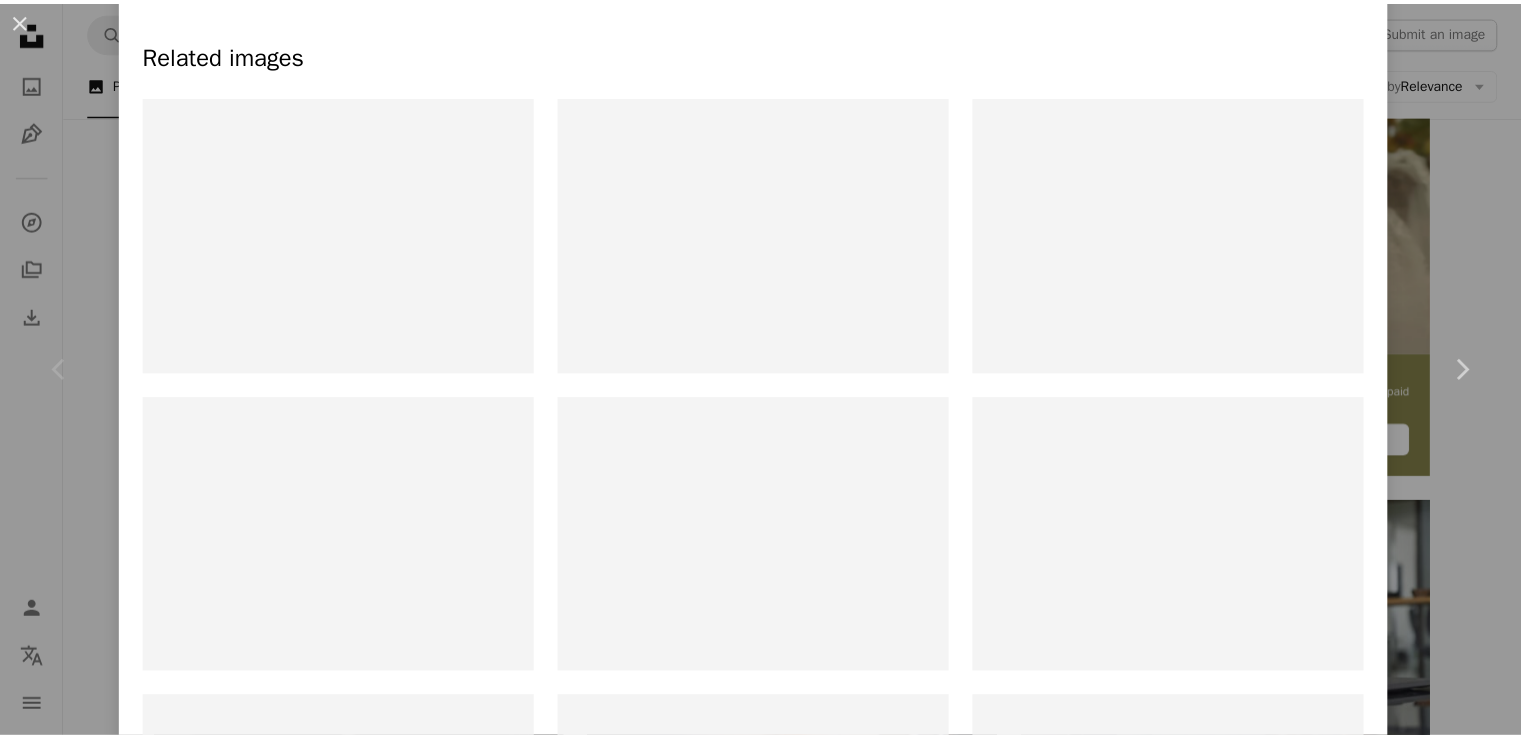 scroll, scrollTop: 0, scrollLeft: 0, axis: both 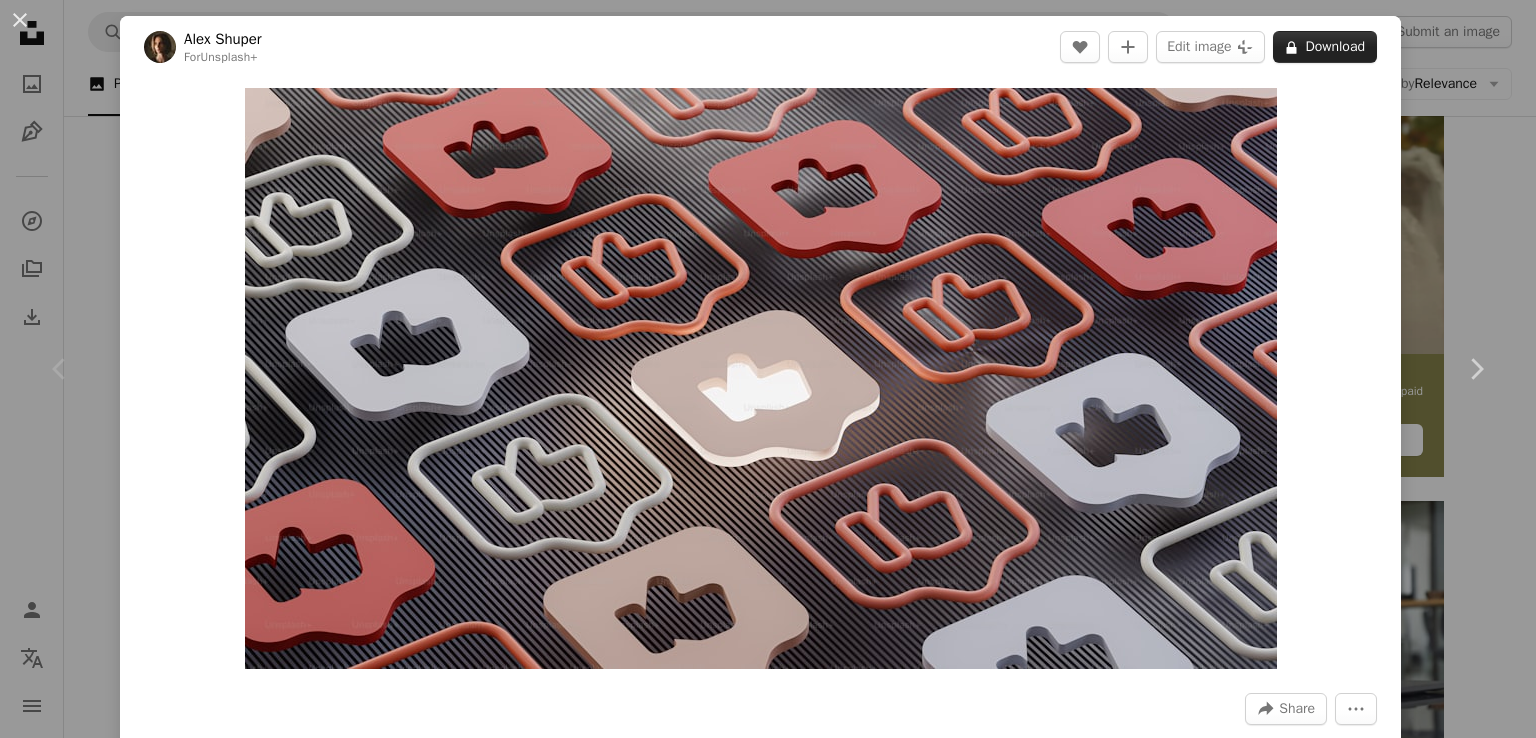 click on "A lock   Download" at bounding box center [1325, 47] 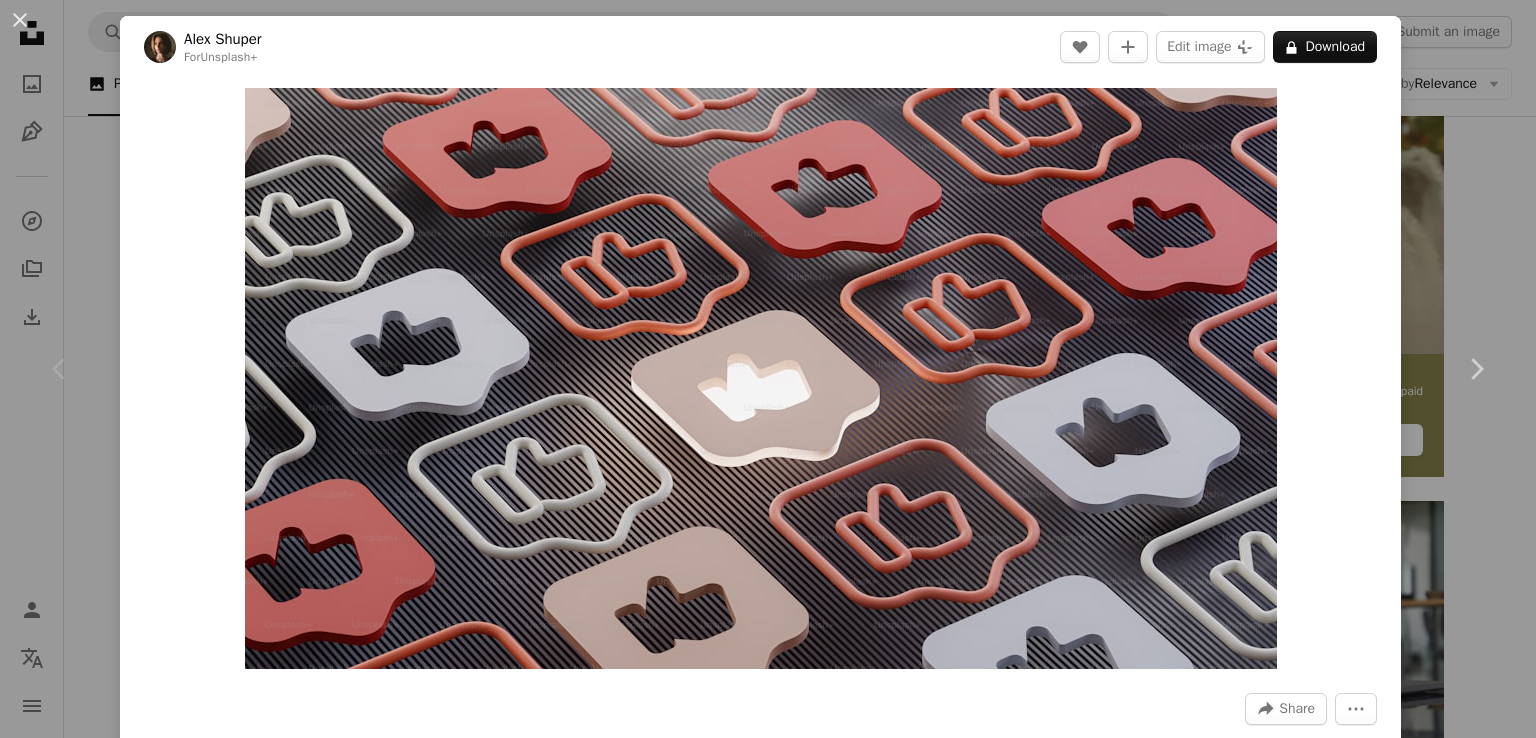 click on "An X shape Premium, ready to use images. Get unlimited access. A plus sign Members-only content added monthly A plus sign Unlimited royalty-free downloads A plus sign Illustrations  New A plus sign Enhanced legal protections yearly 66%  off monthly $12   $4 USD per month * Get  Unsplash+ * When paid annually, billed upfront  $48 Taxes where applicable. Renews automatically. Cancel anytime." at bounding box center [768, 4035] 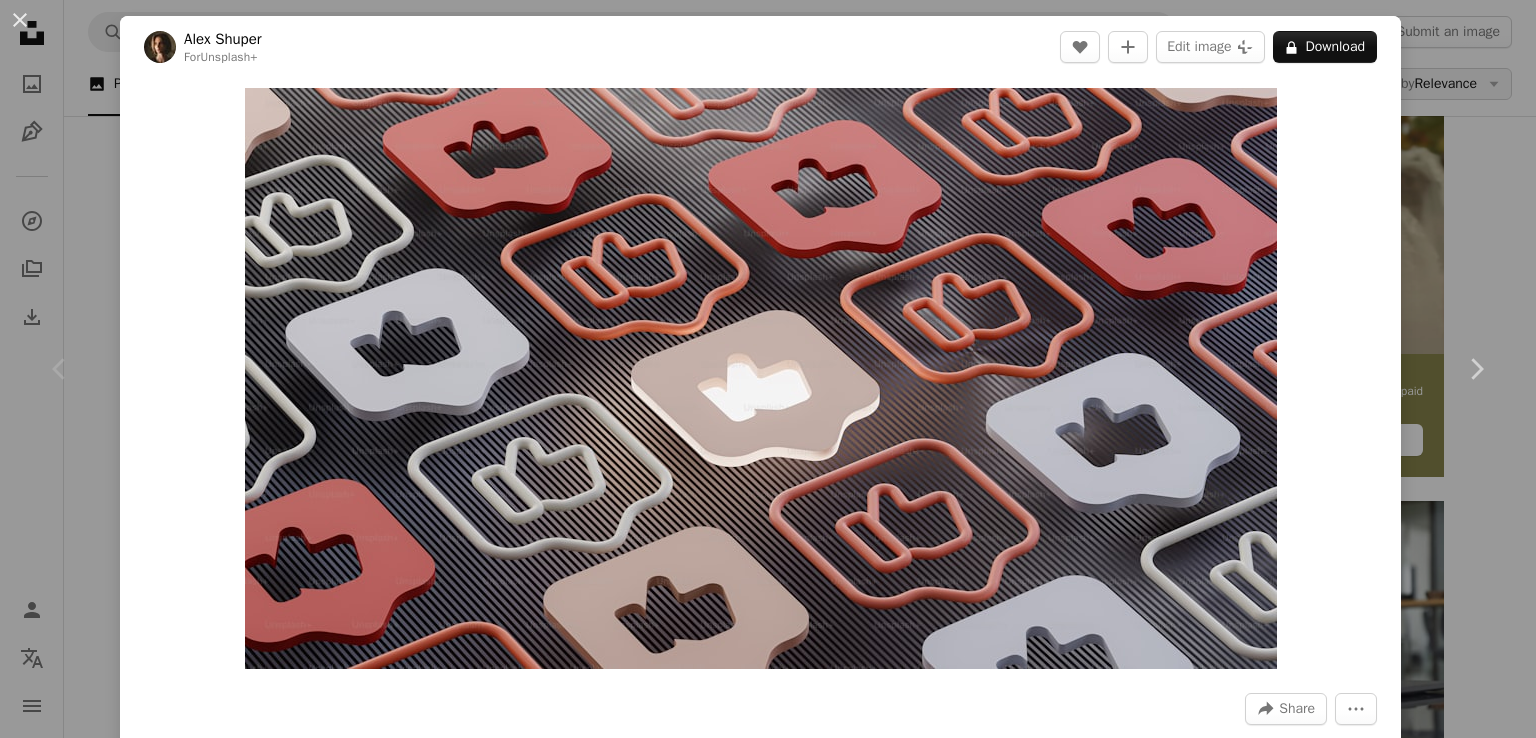 click on "An X shape Chevron left Chevron right Alex Shuper For Unsplash+ A heart A plus sign Edit image Plus sign for Unsplash+ A lock Download Zoom in A forward-right arrow Share More Actions 3D render of red social media Likes, 8K resolution. Calendar outlined Published on May 24, 2023 Safety Licensed under the Unsplash+ License wallpaper background macbook wallpaper 8k wallpaper social media digital marketing network seo 3d render digital image render icons 3d art macbook background 8k resolution 8k background like 3d Backgrounds From this series Chevron right Plus sign for Unsplash+ Plus sign for Unsplash+ Plus sign for Unsplash+ Plus sign for Unsplash+ Plus sign for Unsplash+ Plus sign for Unsplash+ Plus sign for Unsplash+ Plus sign for Unsplash+ Related images Plus sign for Unsplash+ A heart A plus sign Alex Shuper For Unsplash+ A lock Download Plus sign for Unsplash+ A heart A plus sign Mariia Shalabaieva For Unsplash+ A lock Download Plus sign for Unsplash+ A heart A plus sign For Unsplash+" at bounding box center [768, 369] 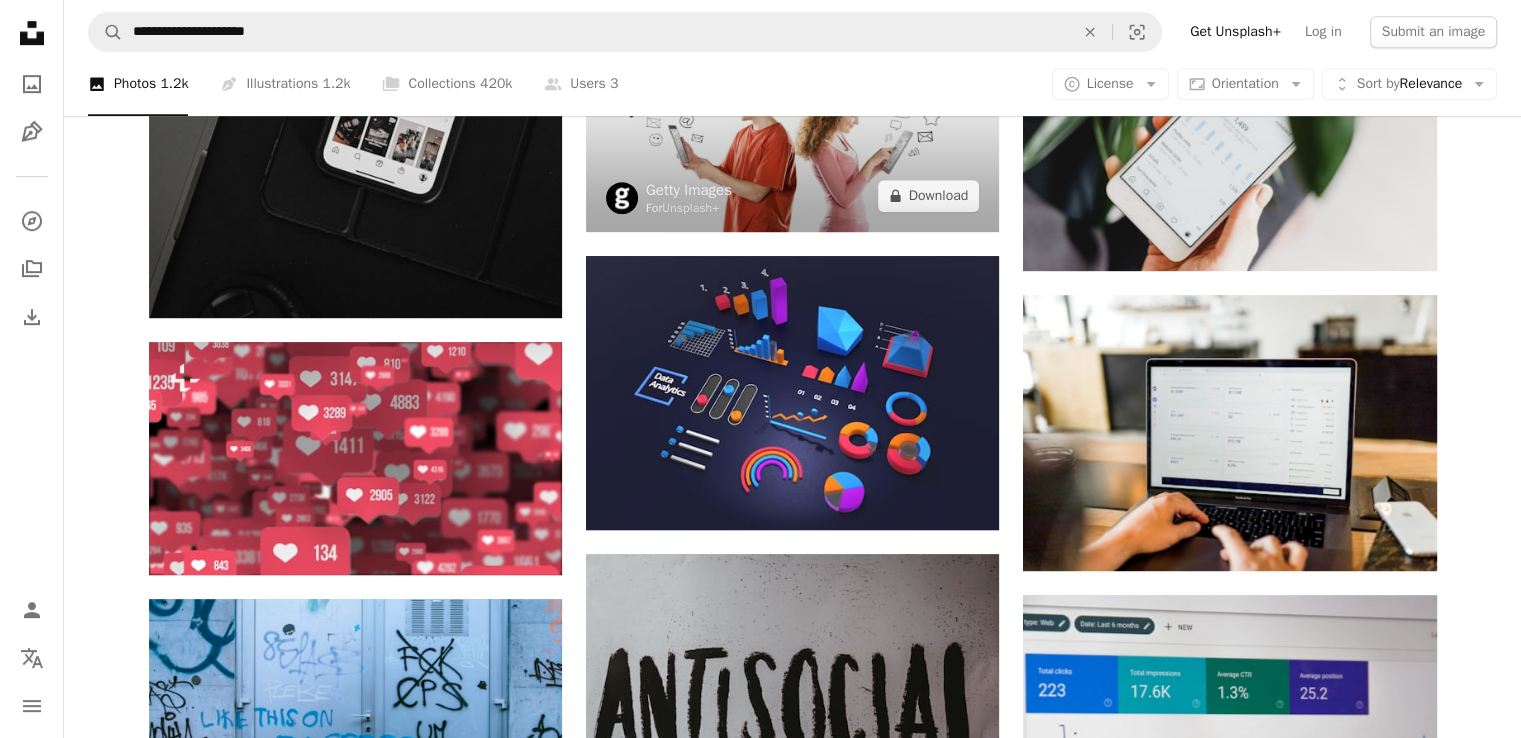 scroll, scrollTop: 1166, scrollLeft: 0, axis: vertical 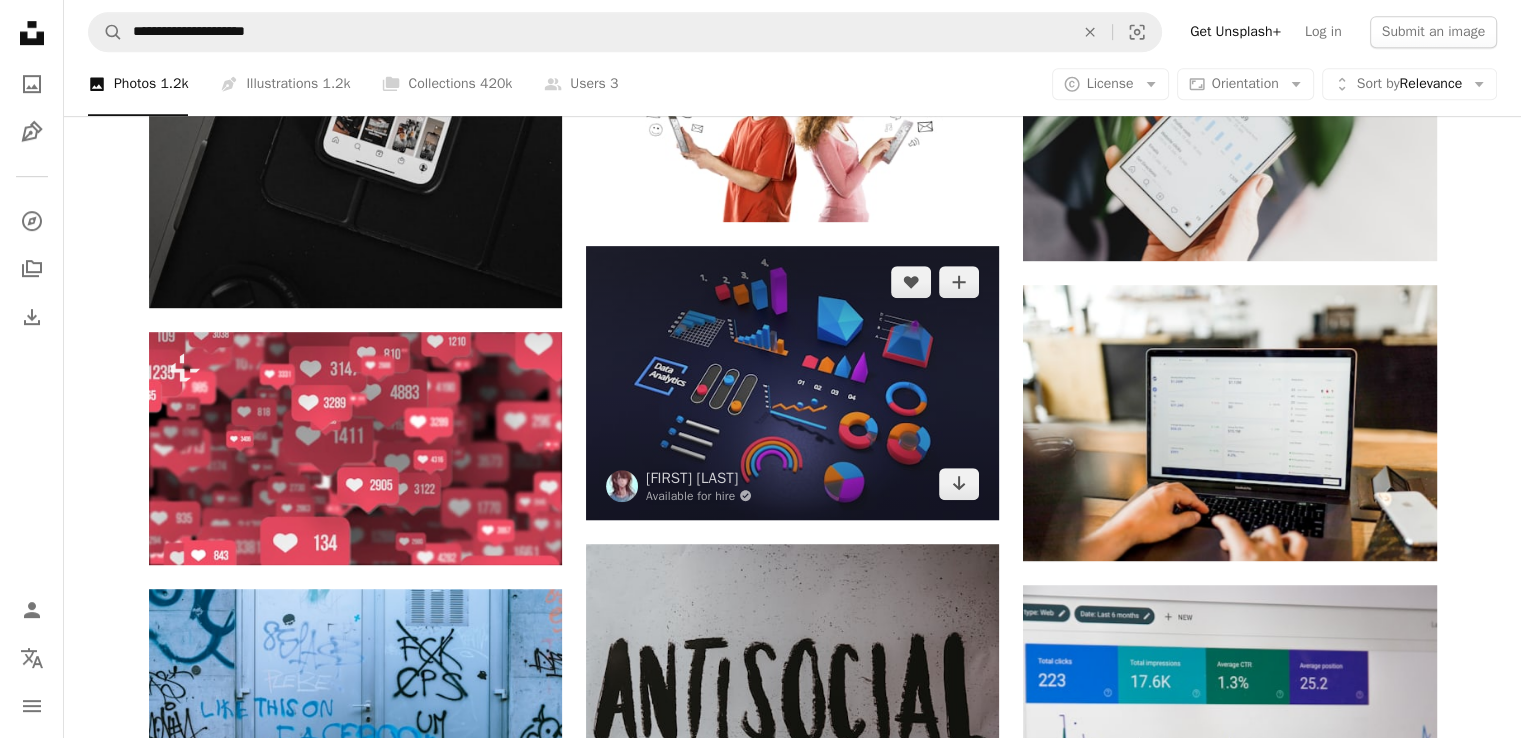 click at bounding box center (792, 383) 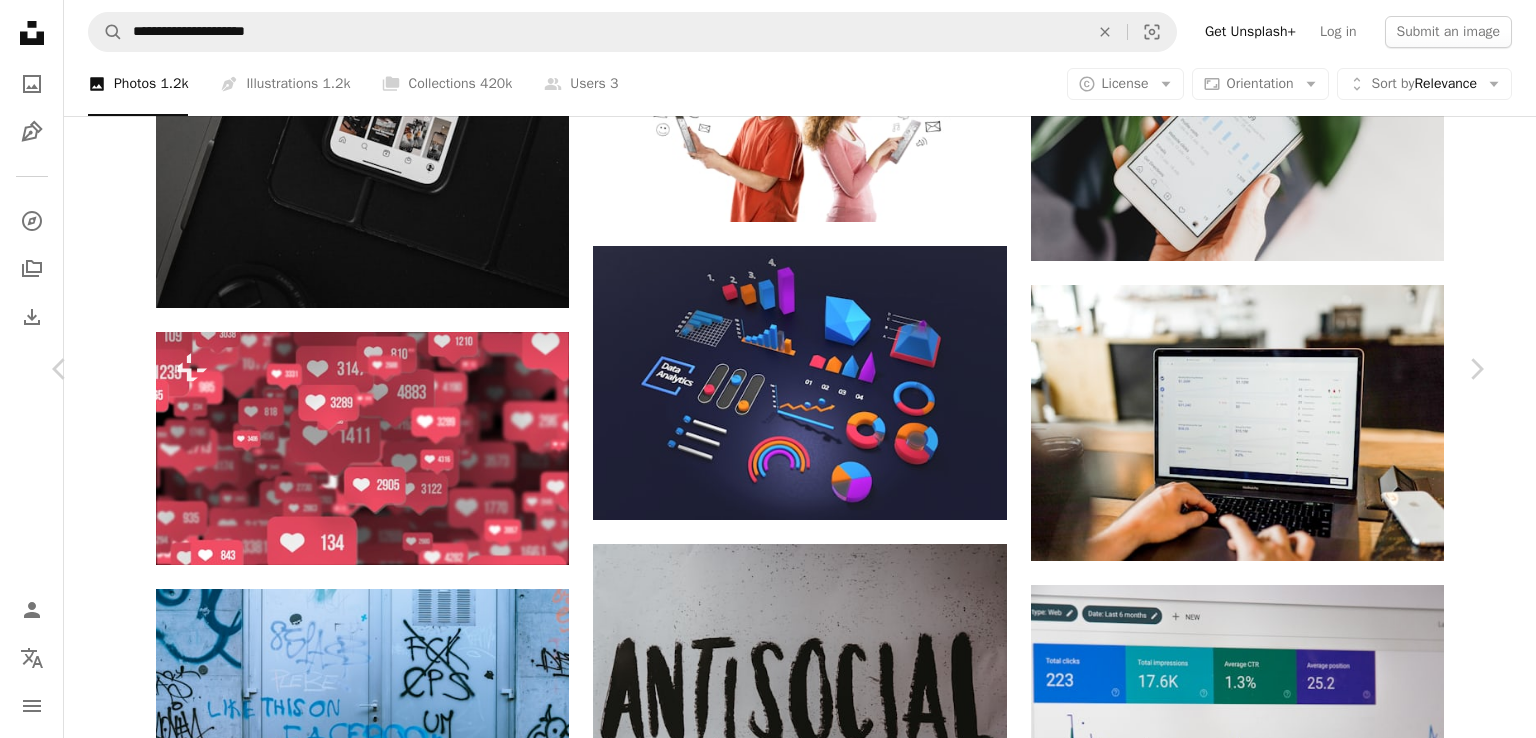 click on "An X shape Chevron left Chevron right Deng Xiang Available for hire A checkmark inside of a circle A heart A plus sign Edit image Plus sign for Unsplash+ Download free Chevron down Zoom in Views 4,354,679 Downloads 88,977 A forward-right arrow Share Info icon Info More Actions Calendar outlined Published on October 27, 2022 Safety Free to use under the Unsplash License data data analysis data science analytics data analytics charts bar graph art electronics graphics Creative Commons images Browse premium related images on iStock | Save 20% with code UNSPLASH20 View more on iStock ↗ Related images A heart A plus sign Creatvise Available for hire A checkmark inside of a circle Arrow pointing down Plus sign for Unsplash+ A heart A plus sign Galina Nelyubova For Unsplash+ A lock Download A heart A plus sign Armor Shop Arrow pointing down A heart A plus sign Jakub Żerdzicki Arrow pointing down A heart A plus sign Balázs Kétyi Arrow pointing down A heart A plus sign Rohit Choudhari Available for hire" at bounding box center [768, 3202] 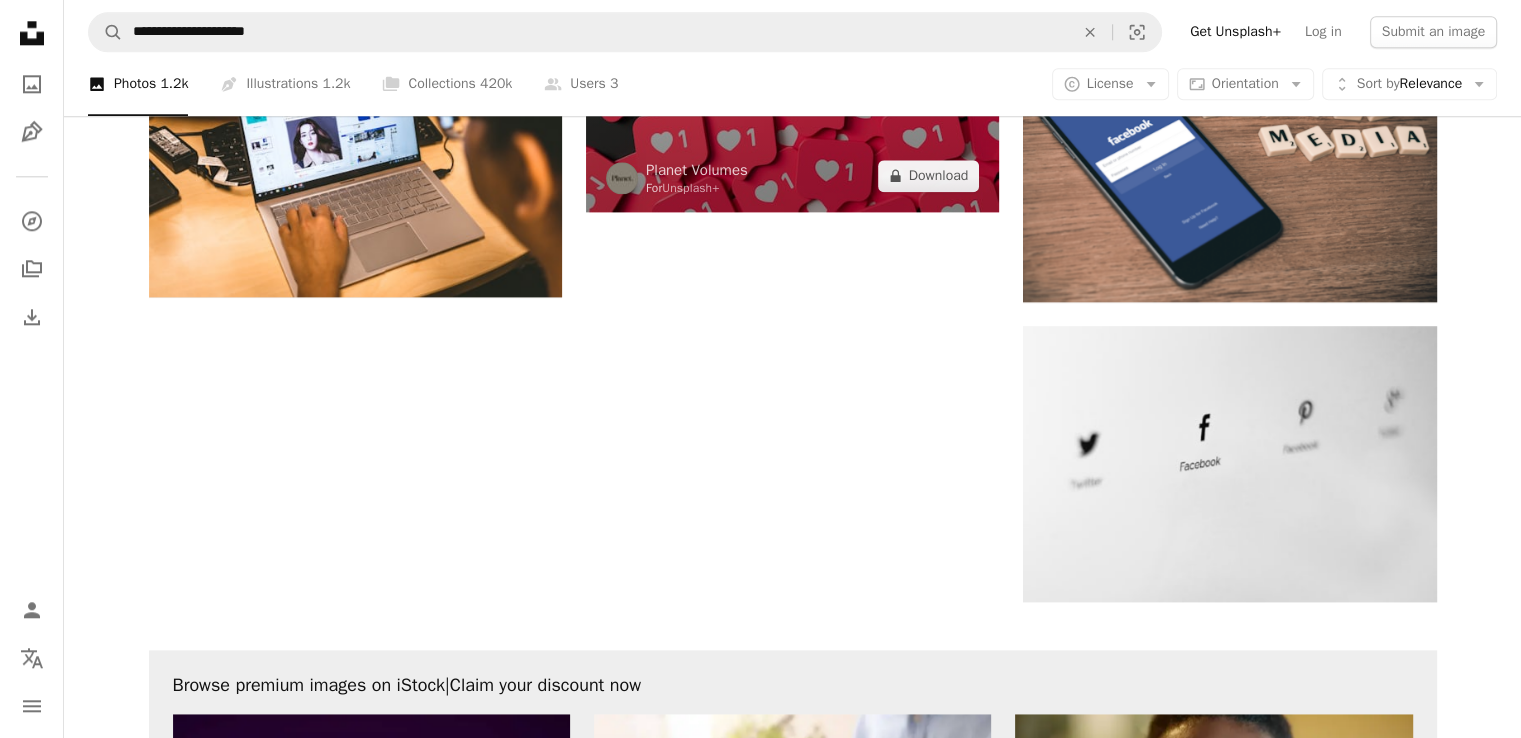 scroll, scrollTop: 2833, scrollLeft: 0, axis: vertical 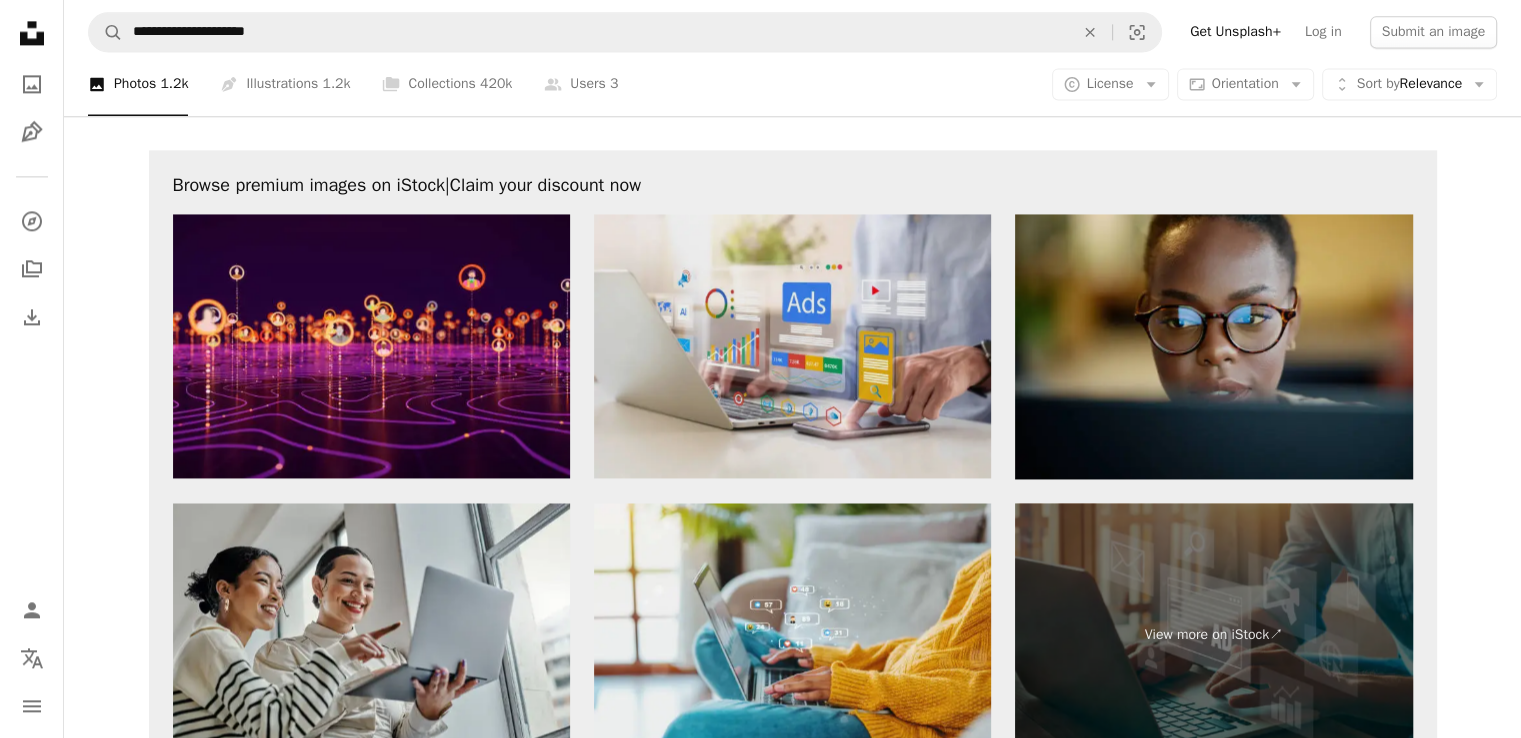 click at bounding box center (792, 346) 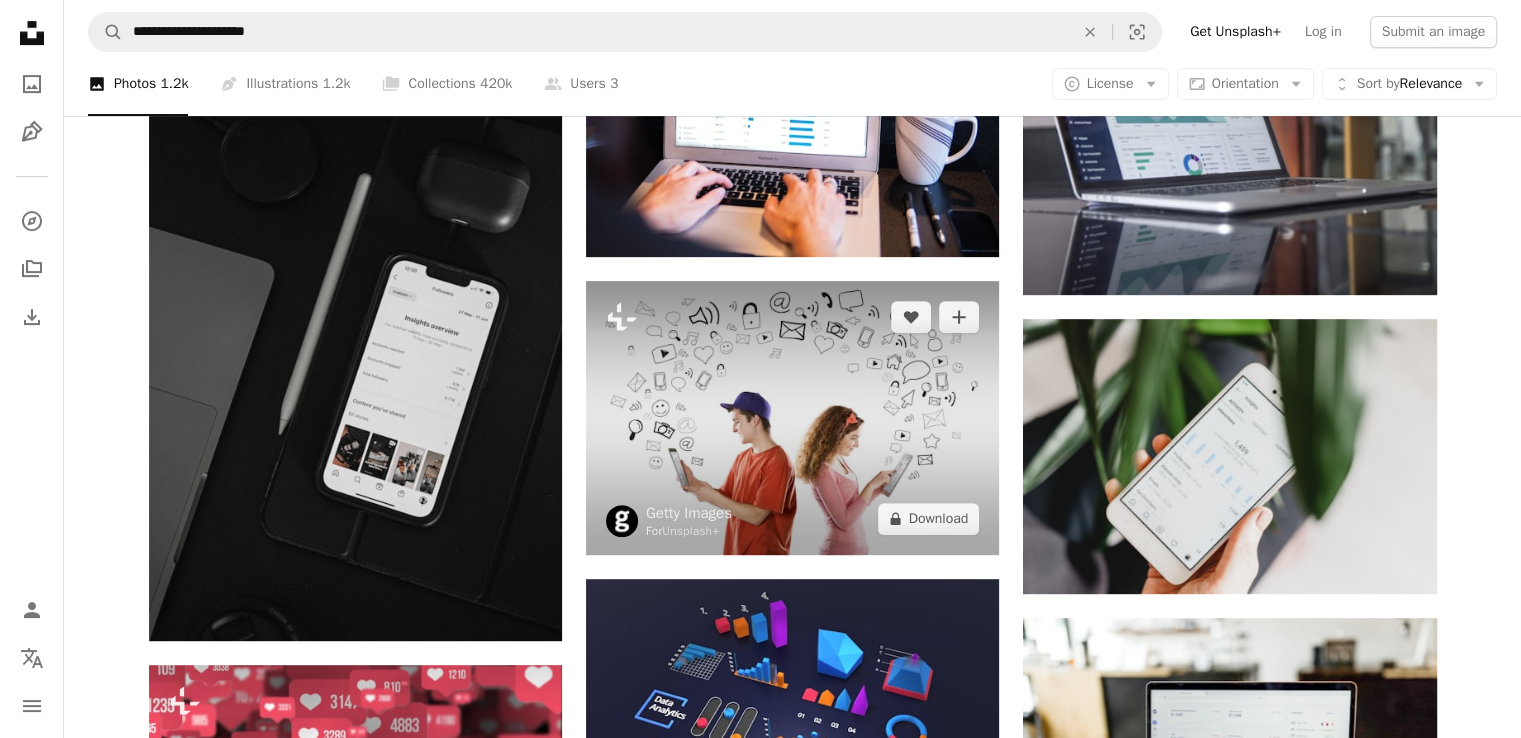 scroll, scrollTop: 0, scrollLeft: 0, axis: both 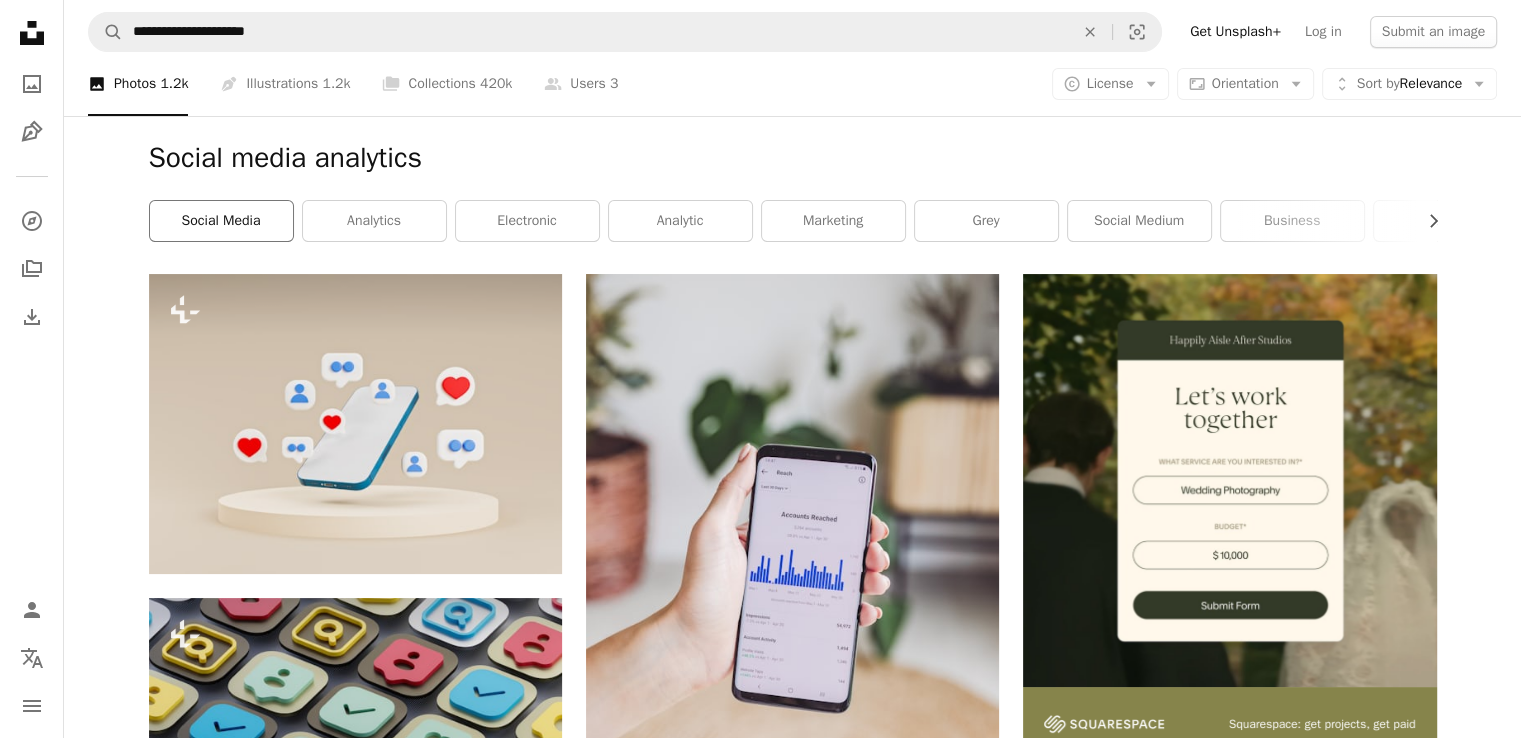 click on "social media" at bounding box center [221, 221] 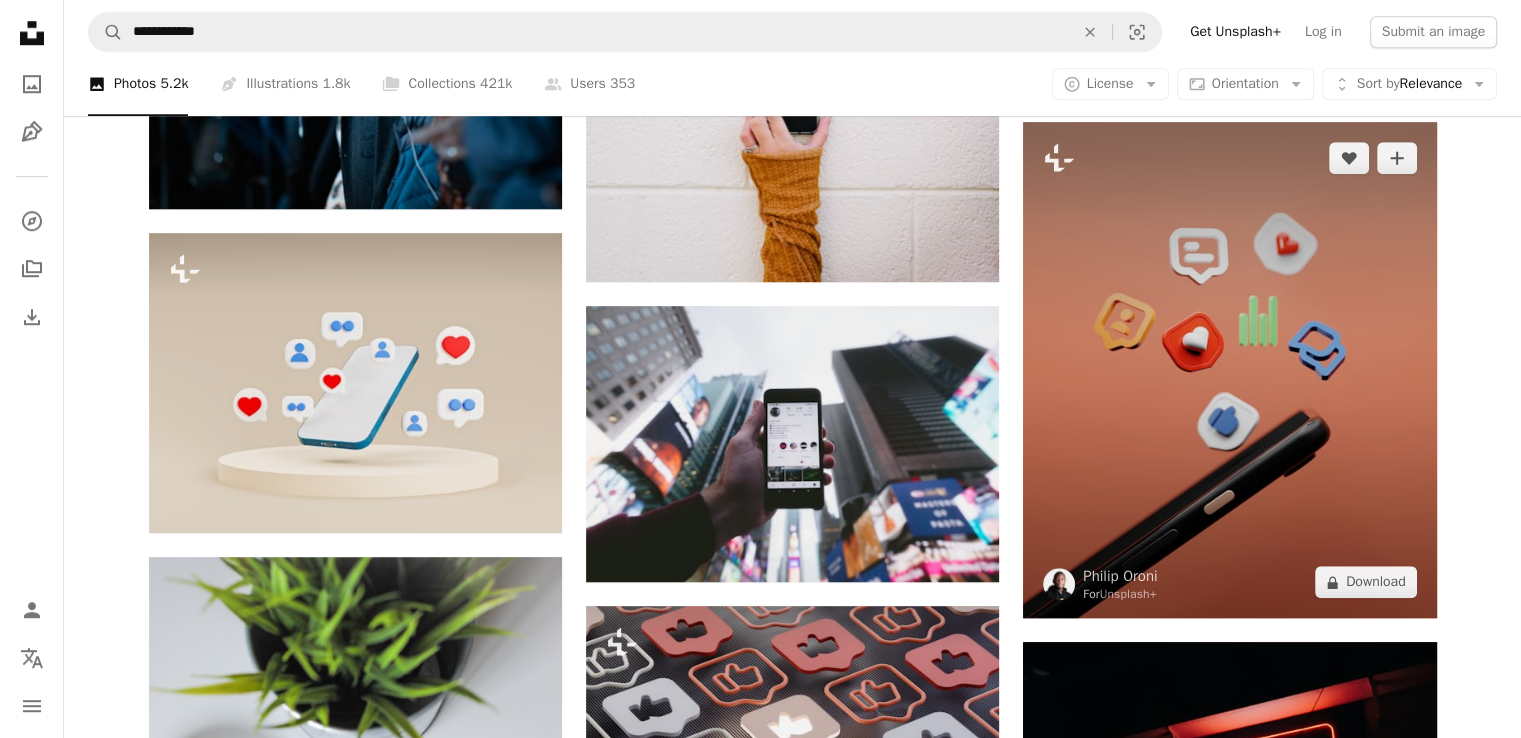 scroll, scrollTop: 1500, scrollLeft: 0, axis: vertical 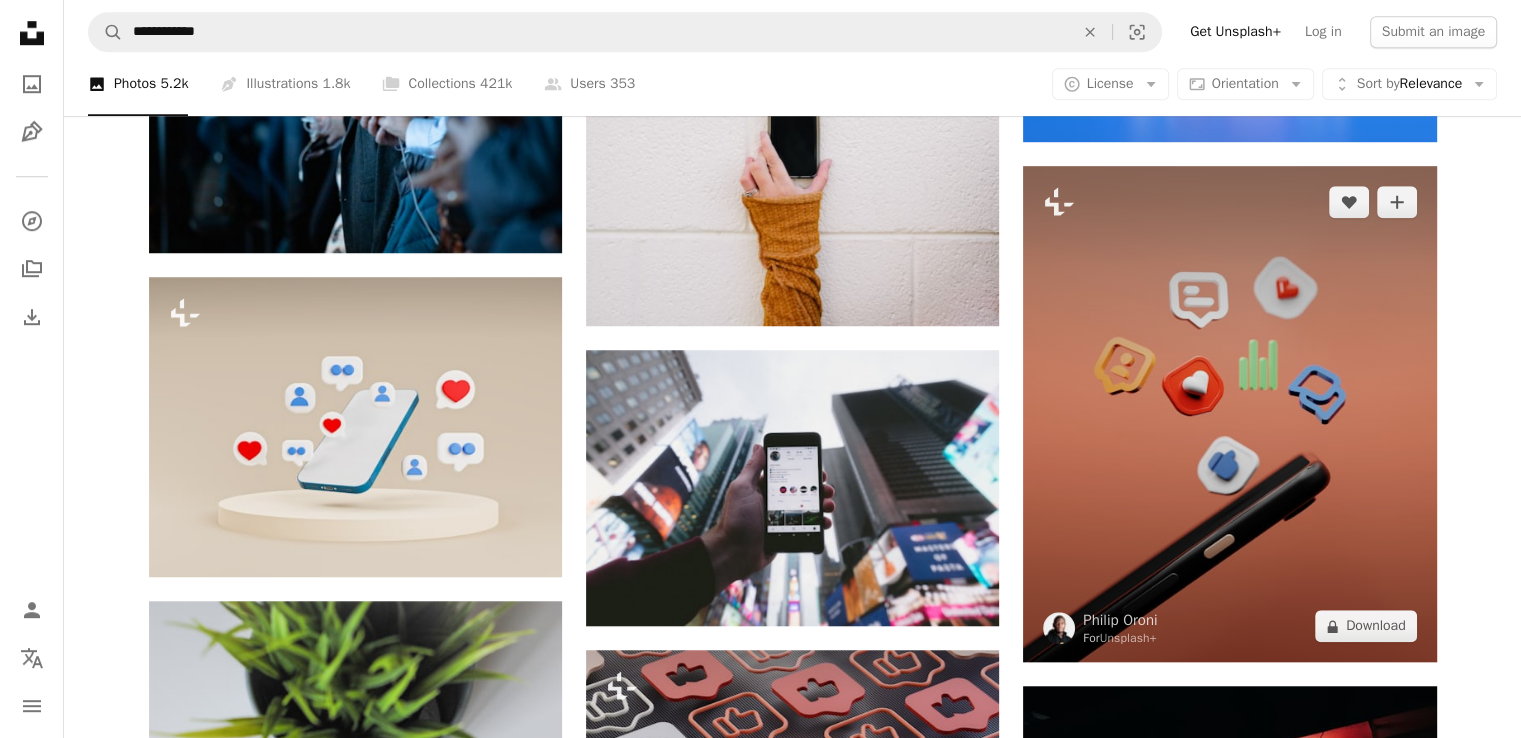 click at bounding box center [1229, 414] 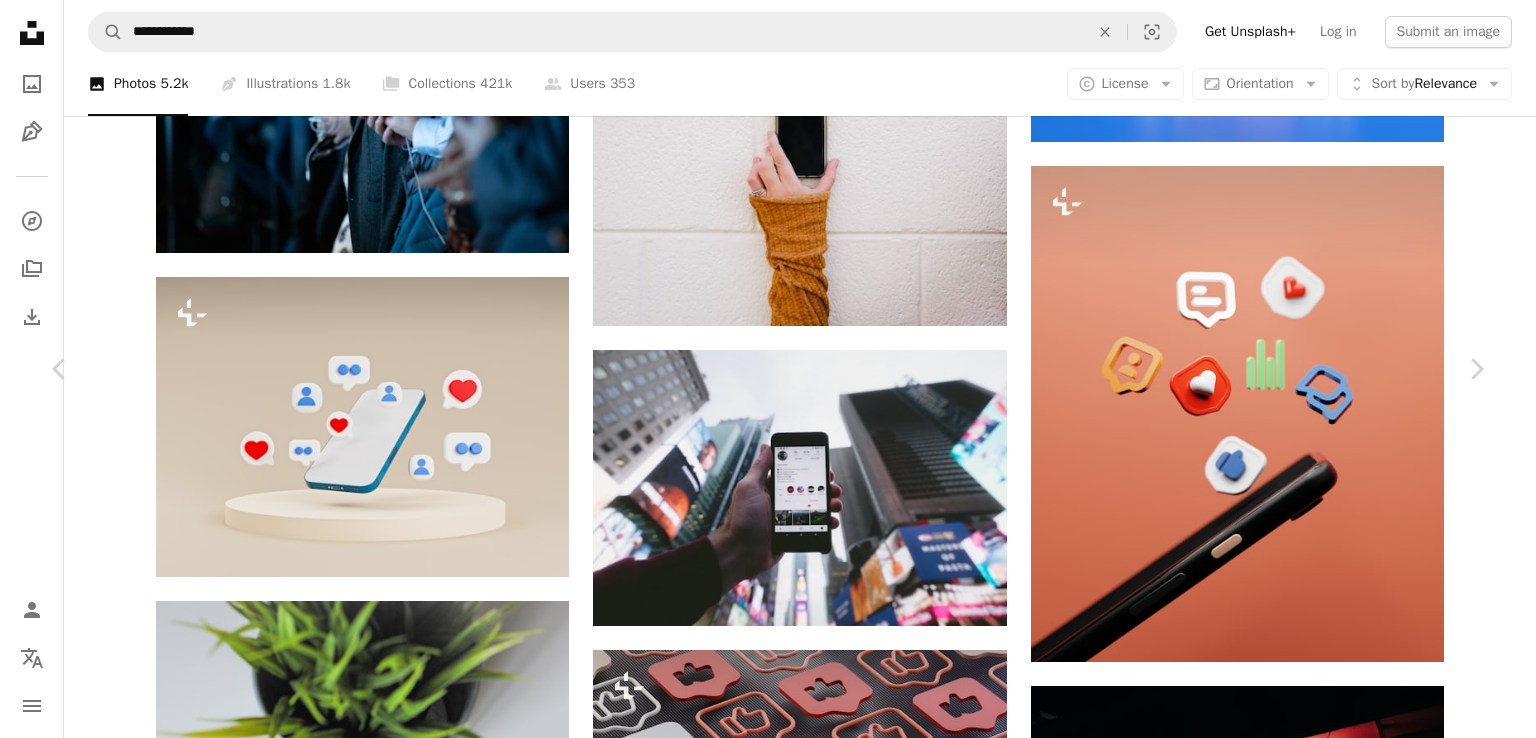 click on "An X shape Chevron left Chevron right Philip Oroni For Unsplash+ A heart A plus sign Edit image Plus sign for Unsplash+ A lock Download Zoom in A forward-right arrow Share More Actions Calendar outlined Published on May 8, 2023 Safety Licensed under the Unsplash+ License social media digital image render social media icons concept likes social media content Public domain images From this series Plus sign for Unsplash+ Plus sign for Unsplash+ Plus sign for Unsplash+ Related images Plus sign for Unsplash+ A heart A plus sign Philip Oroni For Unsplash+ A lock Download Plus sign for Unsplash+ A heart A plus sign Alex Shuper For Unsplash+ A lock Download Plus sign for Unsplash+ A heart A plus sign A. C. For Unsplash+ A lock Download Plus sign for Unsplash+ A heart A plus sign Ubaid E. Alyafizi For Unsplash+ A lock Download Plus sign for Unsplash+ A heart A plus sign Alex Shuper For Unsplash+ A lock Download Plus sign for Unsplash+ A heart A plus sign Getty Images For Unsplash+ A lock For" at bounding box center [768, 3339] 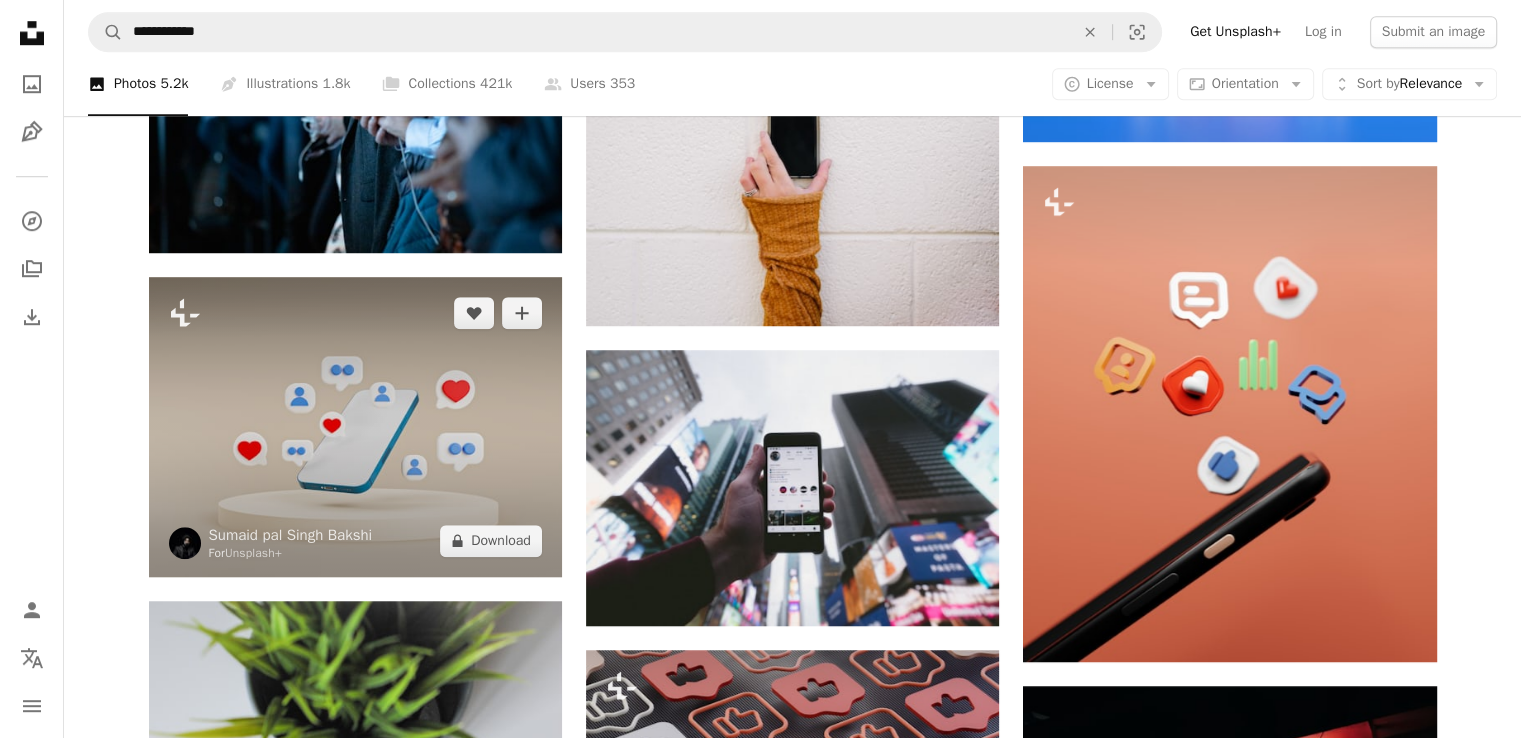 click at bounding box center [355, 427] 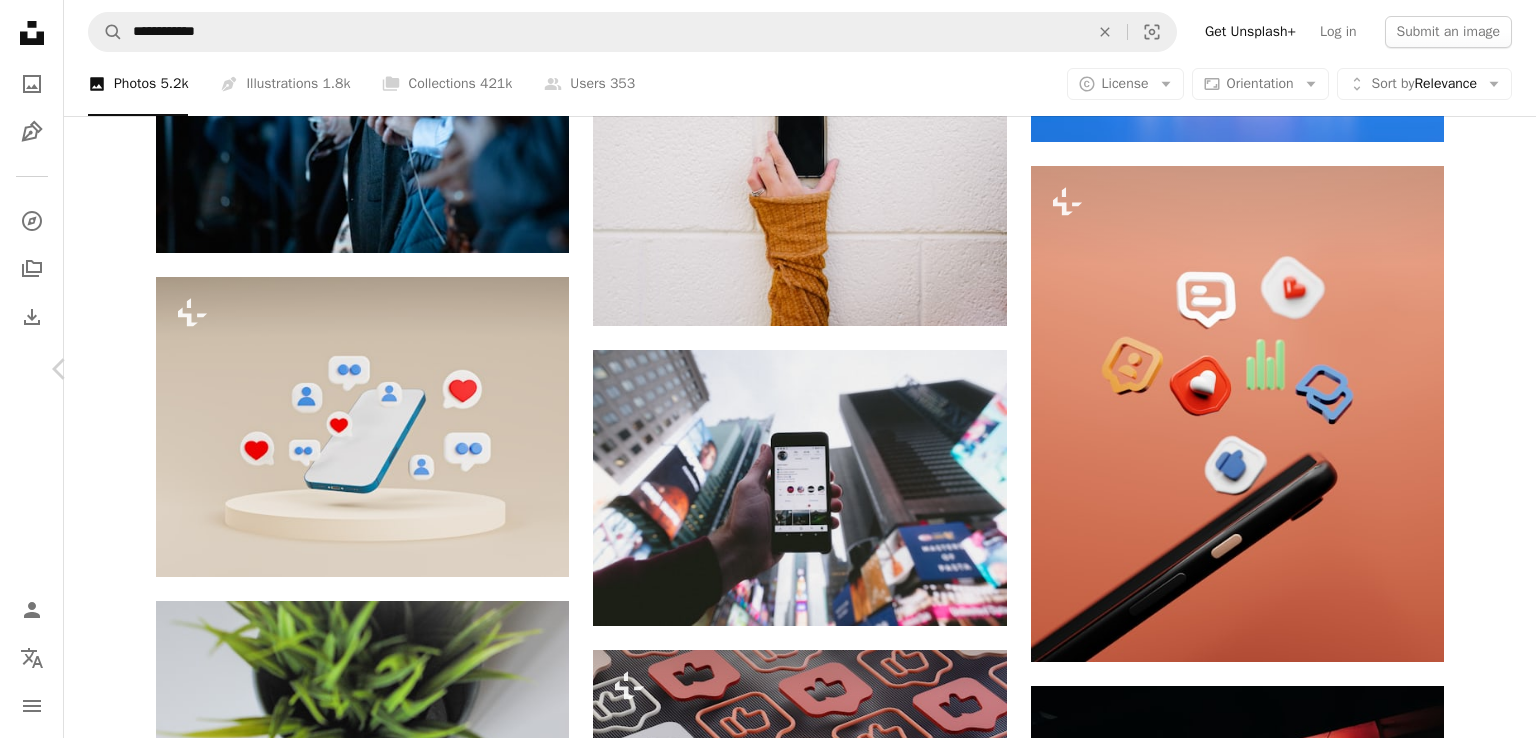 click on "Chevron right" at bounding box center (1476, 369) 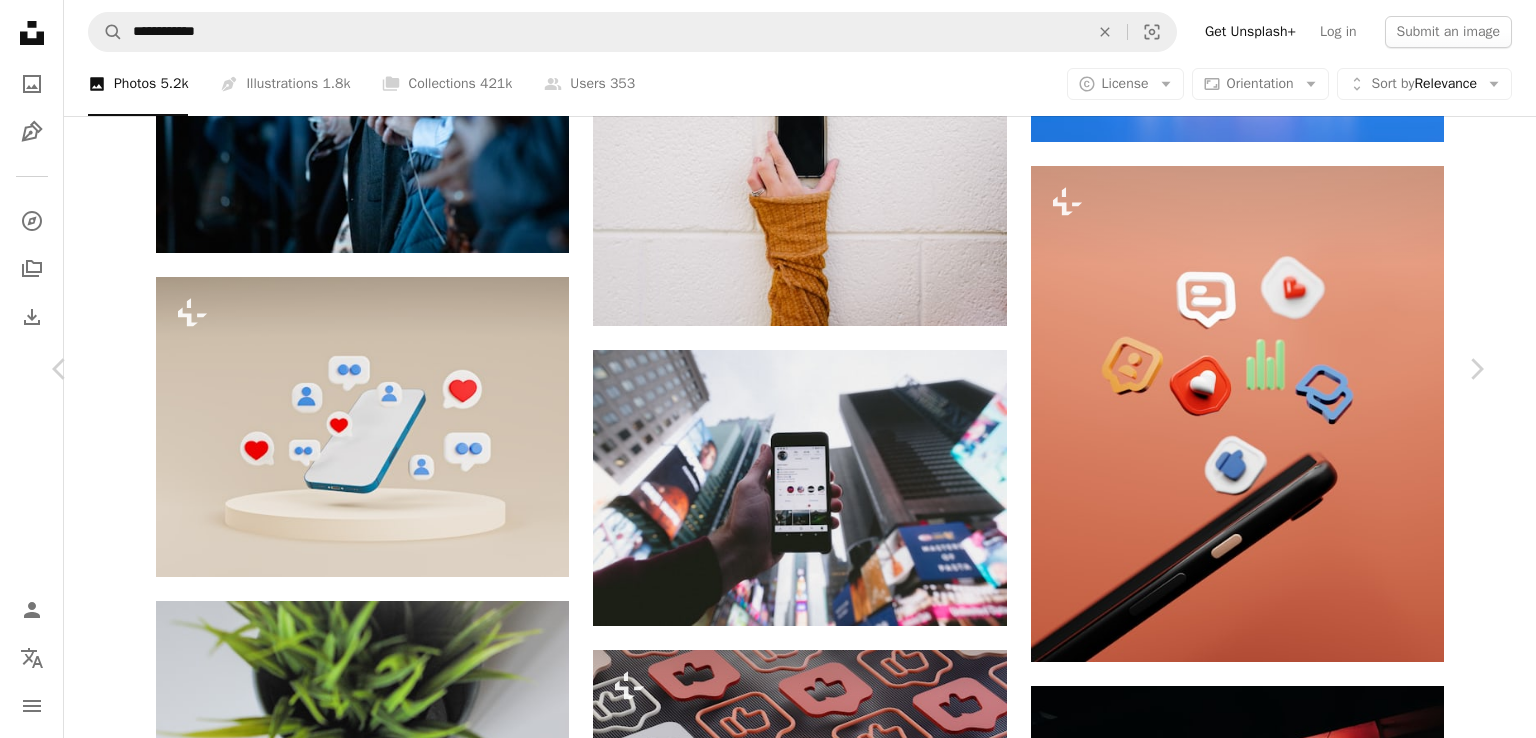 click on "An X shape Chevron left Chevron right Jakob Owens Available for hire A checkmark inside of a circle A heart A plus sign Edit image Plus sign for Unsplash+ Download free Chevron down Zoom in Views 25,587,052 Downloads 809,663 Featured in Photos , Technology A forward-right arrow Share Info icon Info More Actions Instagram Calendar outlined Published on January 18, 2018 Camera Canon, EOS-1D X Mark II Safety Free to use under the Unsplash License travel winter summer social media new york hands adventure instagram pixel apps app telephone cell phone arm things day google pixel depth of field technology human Free images Browse premium related images on iStock | Save 20% with code UNSPLASH20 View more on iStock ↗ Related images A heart A plus sign pixel parker Arrow pointing down Plus sign for Unsplash+ A heart A plus sign Getty Images For Unsplash+ A lock Download A heart A plus sign Valentin Antonucci Available for hire A checkmark inside of a circle Arrow pointing down A heart A plus sign A heart" at bounding box center (768, 6753) 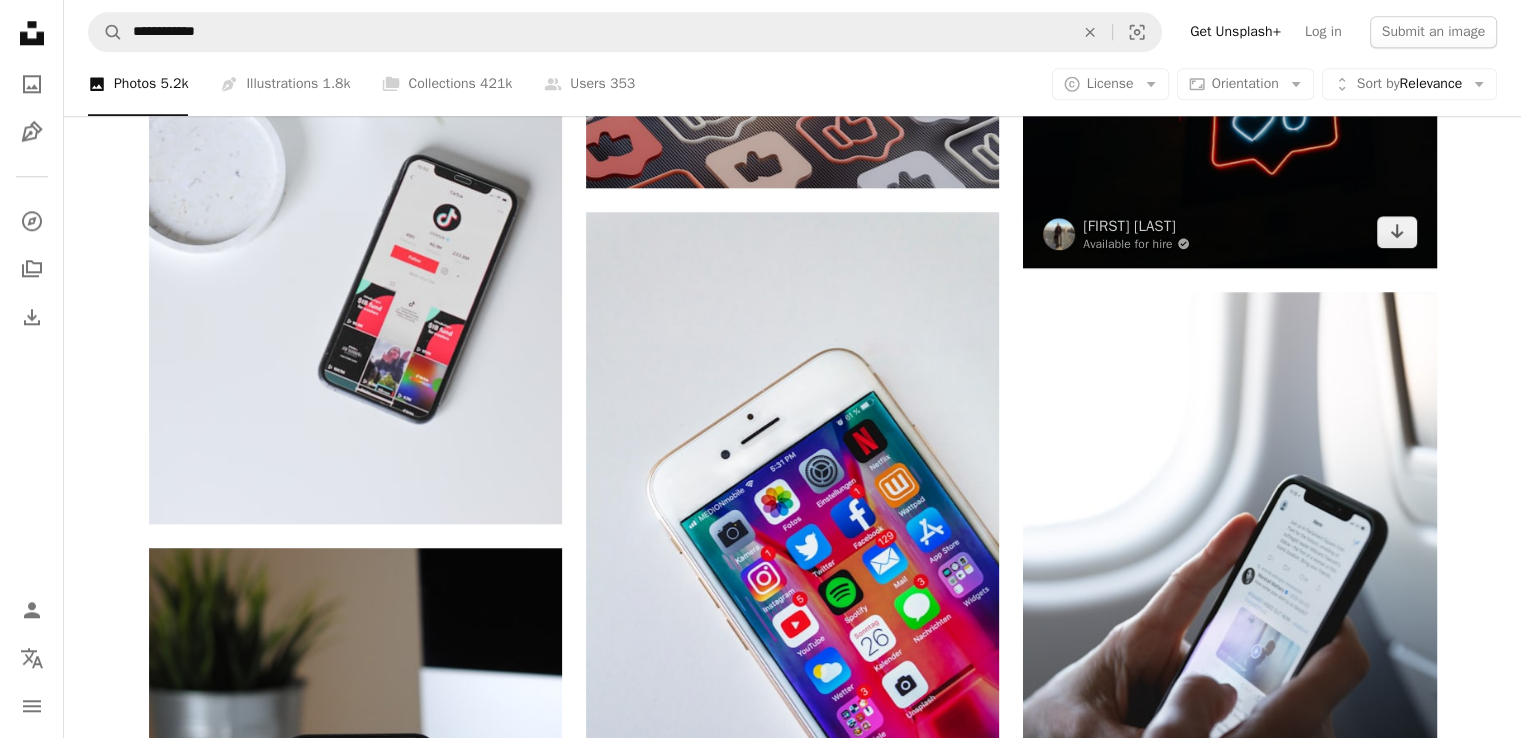 scroll, scrollTop: 2000, scrollLeft: 0, axis: vertical 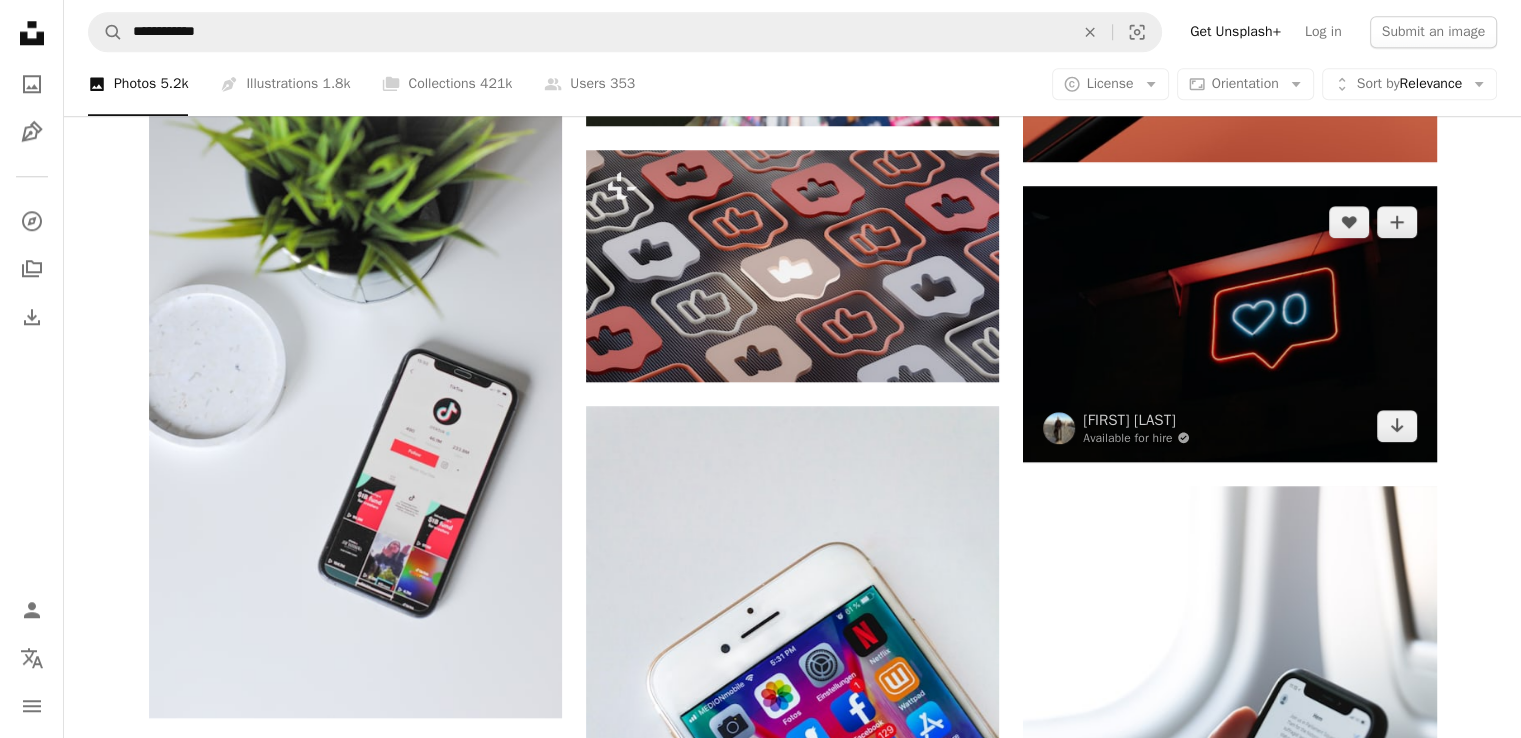 click at bounding box center (1229, 323) 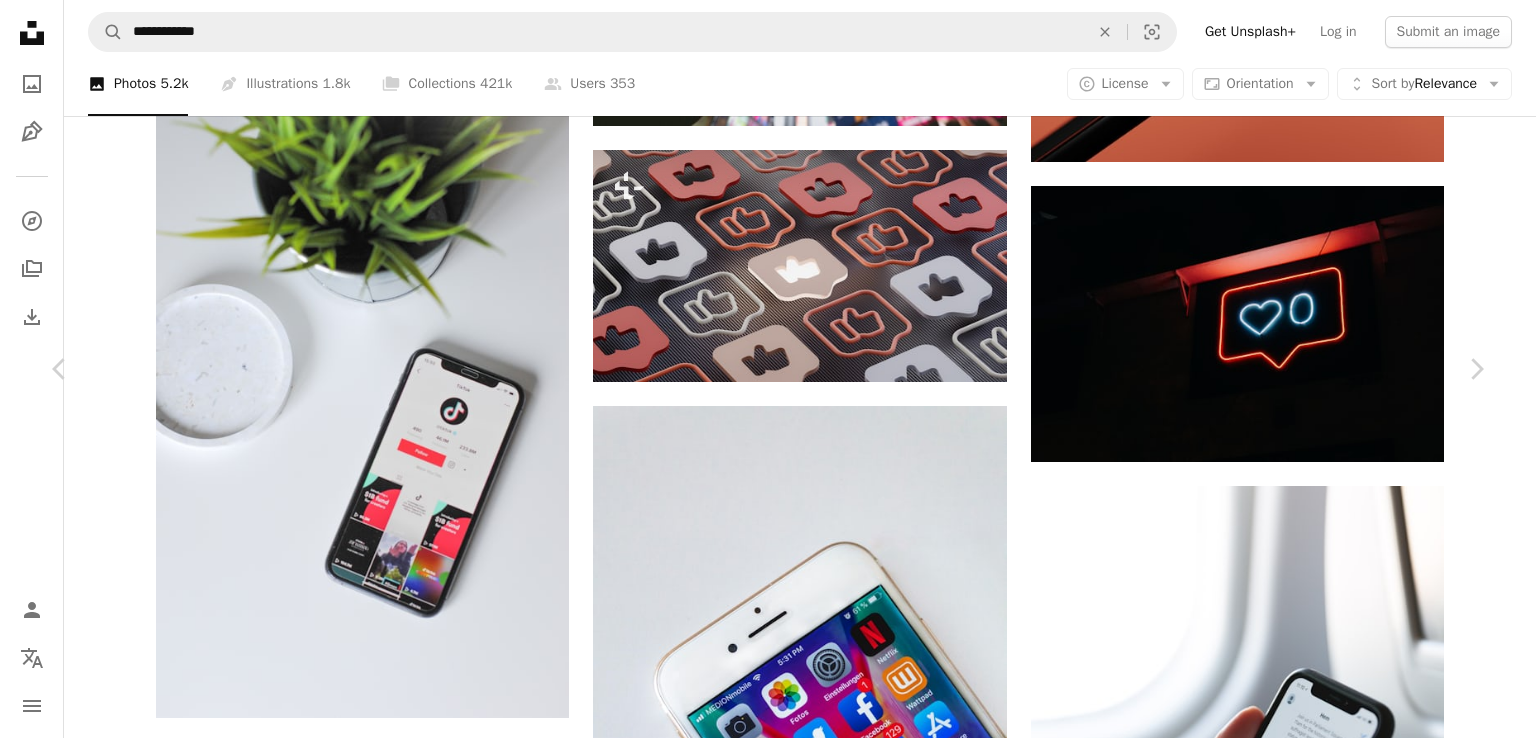 click on "An X shape Chevron left Chevron right Prateek Katyal Available for hire A checkmark inside of a circle A heart A plus sign Edit image Plus sign for Unsplash+ Download free Chevron down Zoom in Views 24,196,383 Downloads 250,685 Featured in Photos A forward-right arrow Share Info icon Info More Actions Instagram : @kpbiglife Calendar outlined Published on April 2, 2019 Camera SONY, ILCE-6500 Safety Free to use under the Unsplash License social media website light heart neon blog instagram social sign facebook glow notification likes instagram likes tumblr marketing digital symbol Free images Browse premium related images on iStock | Save 20% with code UNSPLASH20 View more on iStock ↗ Related images A heart A plus sign Tamara Parrott Arrow pointing down Plus sign for Unsplash+ A heart A plus sign Elena Helade For Unsplash+ A lock Download Plus sign for Unsplash+ A heart A plus sign Valeria Nikitina For Unsplash+ A lock Download A heart A plus sign Andrey Soldatov Available for hire A heart For" at bounding box center [768, 6253] 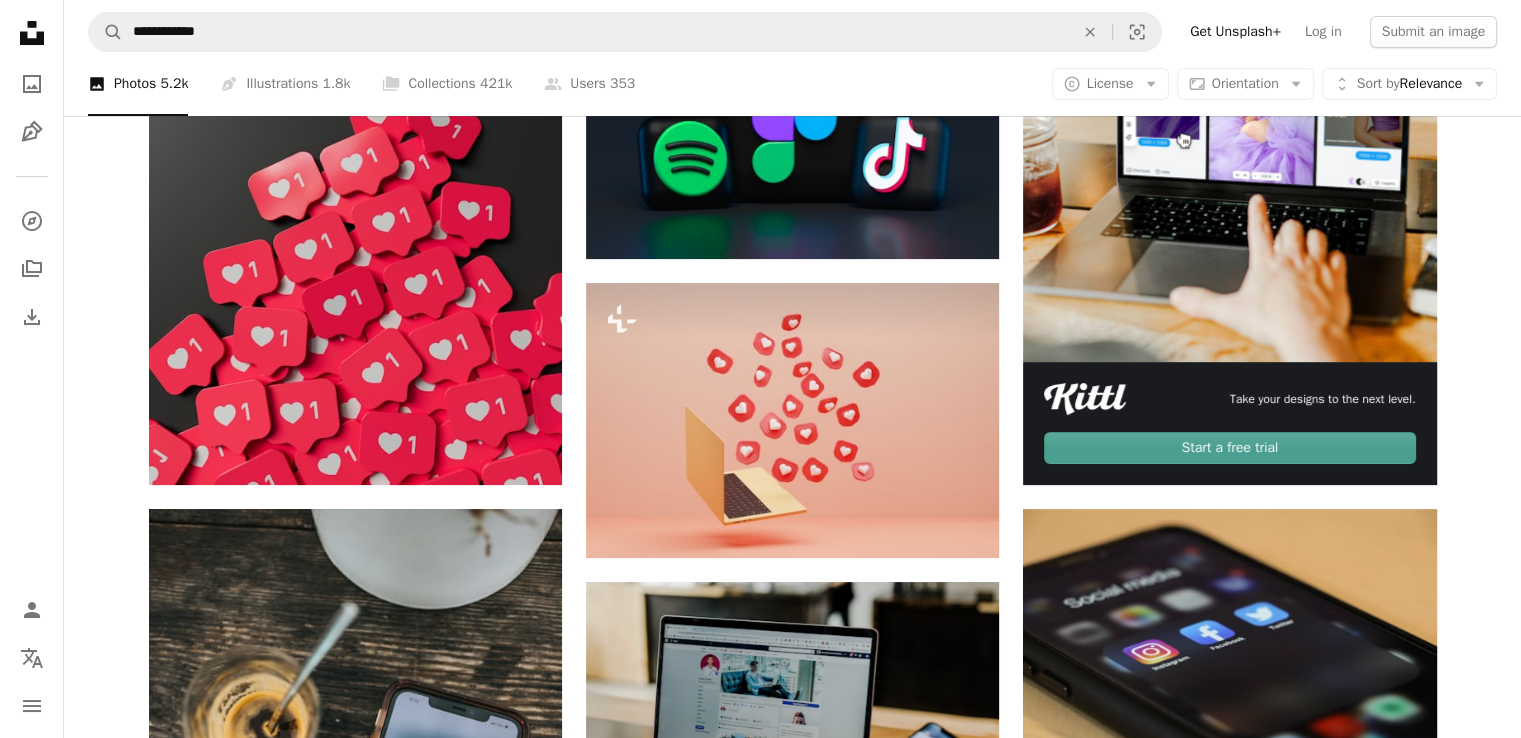scroll, scrollTop: 0, scrollLeft: 0, axis: both 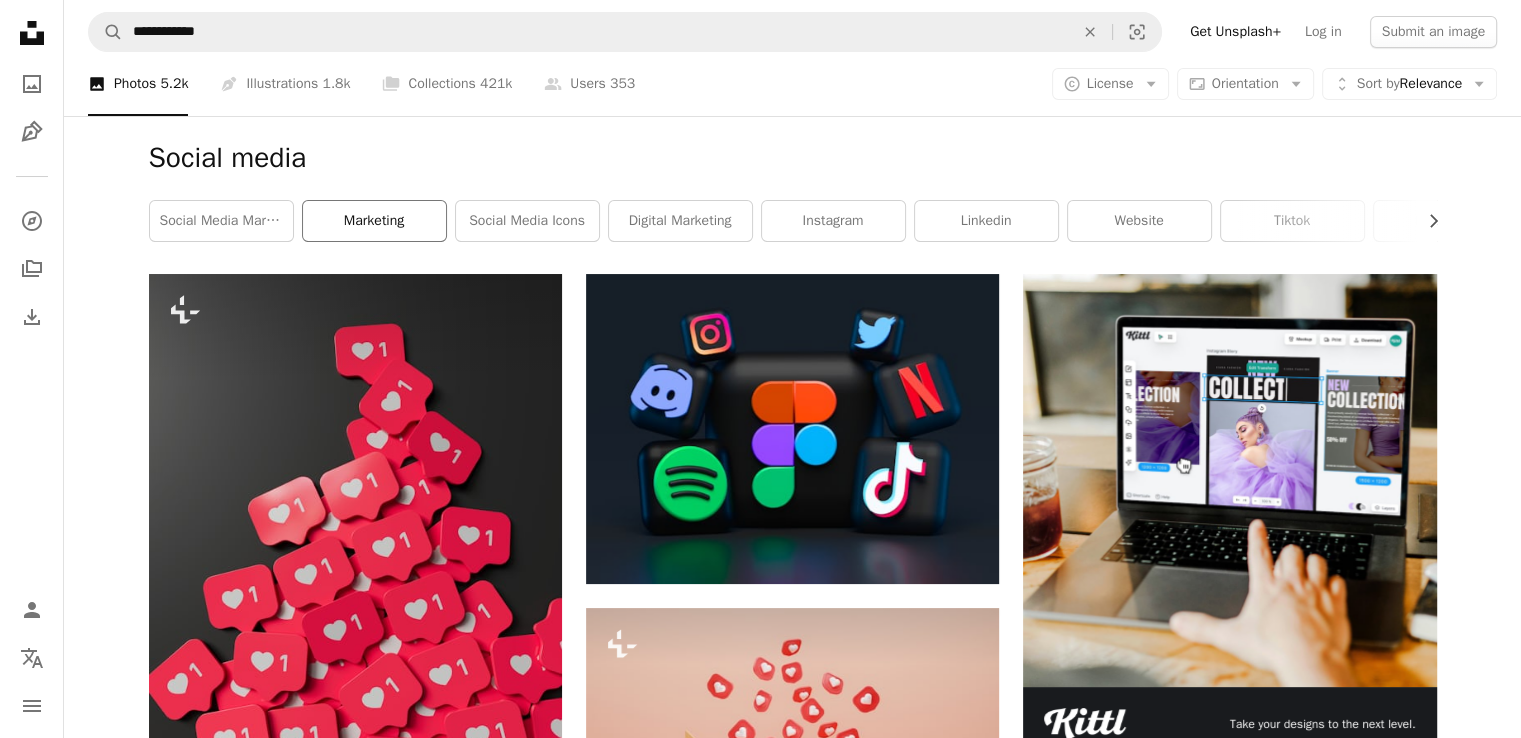click on "marketing" at bounding box center (374, 221) 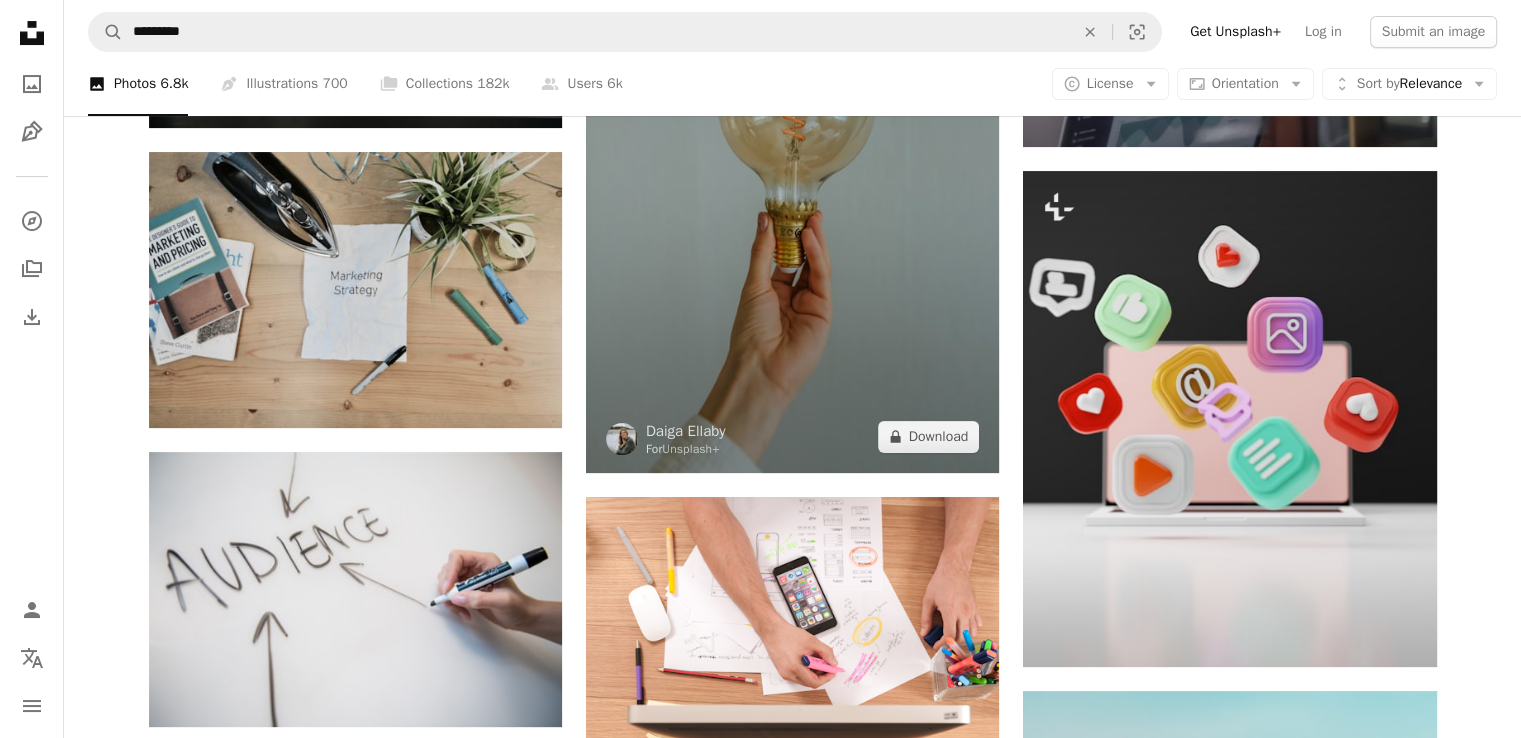 scroll, scrollTop: 500, scrollLeft: 0, axis: vertical 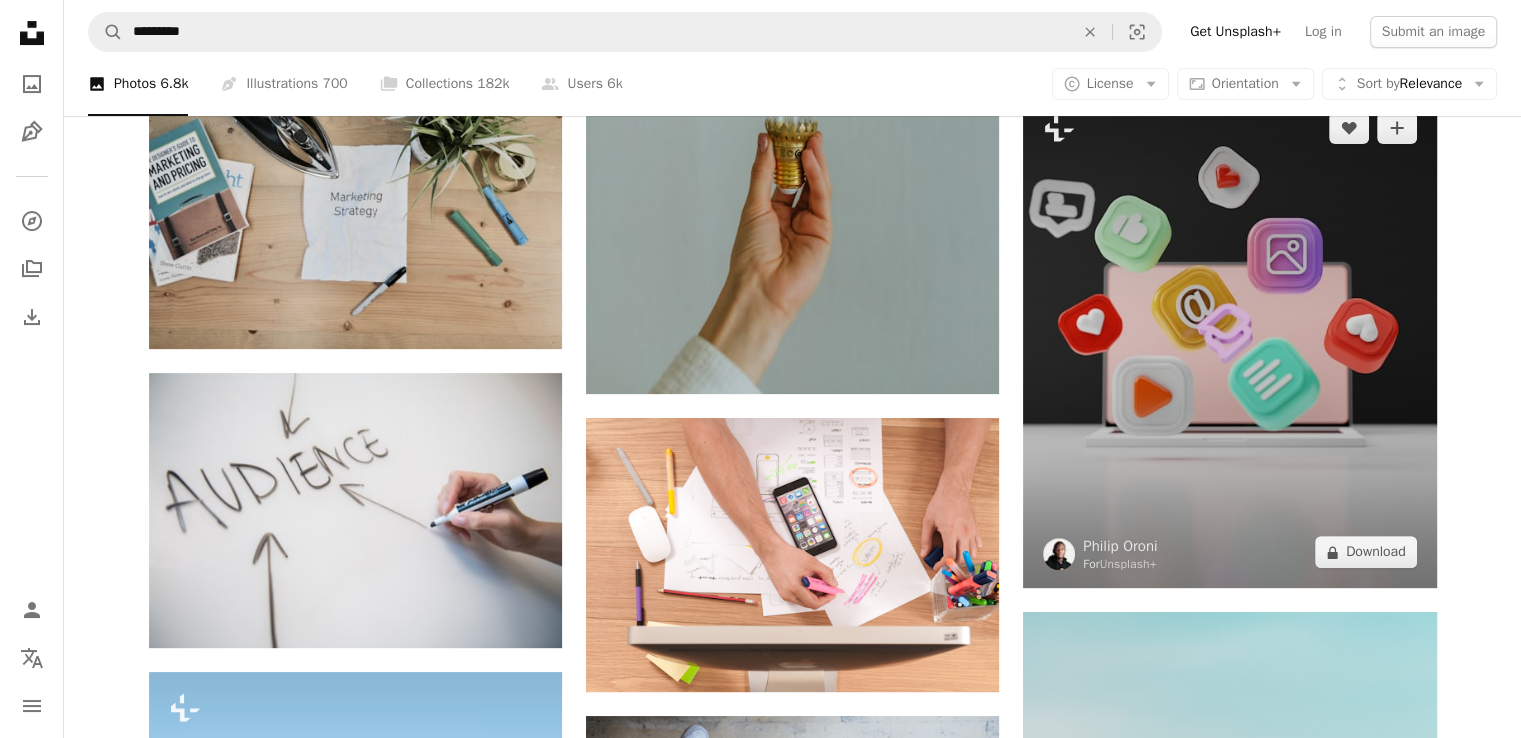 click at bounding box center (1229, 340) 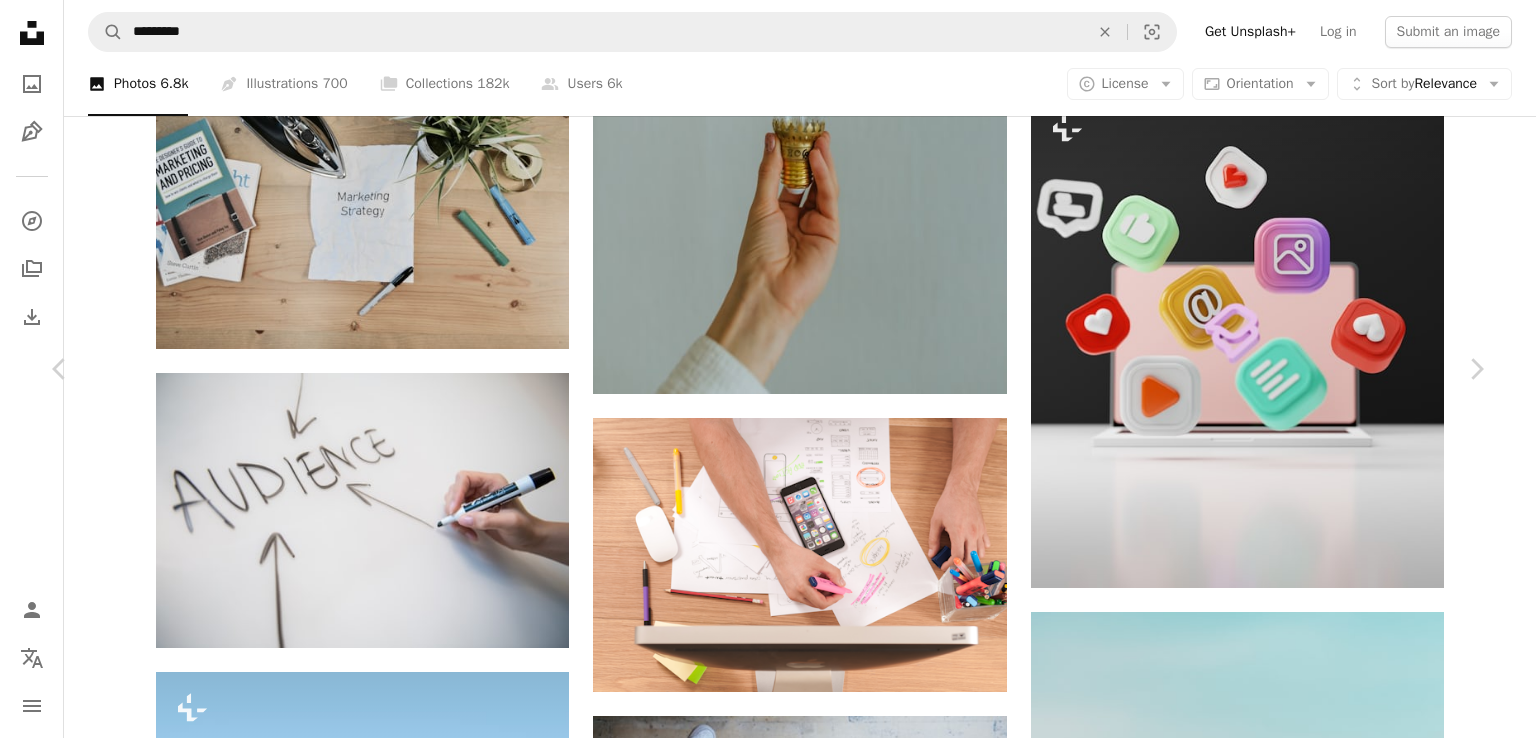 click on "An X shape Chevron left Chevron right Philip Oroni For Unsplash+ A heart A plus sign Edit image Plus sign for Unsplash+ A lock Download Zoom in Featured in Photos A forward-right arrow Share More Actions Calendar outlined Published on May 16, 2023 Safety Licensed under the Unsplash+ License social media marketing internet 3d render icon digital image render social media marketing social network location icon marketing plan Free stock photos From this series Chevron right Plus sign for Unsplash+ Plus sign for Unsplash+ Plus sign for Unsplash+ Related images Plus sign for Unsplash+ A heart A plus sign Philip Oroni For Unsplash+ A lock Download Plus sign for Unsplash+ A heart A plus sign Getty Images For Unsplash+ A lock Download Plus sign for Unsplash+ A heart A plus sign Planet Volumes For Unsplash+ A lock Download Plus sign for Unsplash+ A heart A plus sign Philip Oroni For Unsplash+ A lock Download Plus sign for Unsplash+ A heart A plus sign Ubaid E. Alyafizi For Unsplash+ A lock For" at bounding box center (768, 5004) 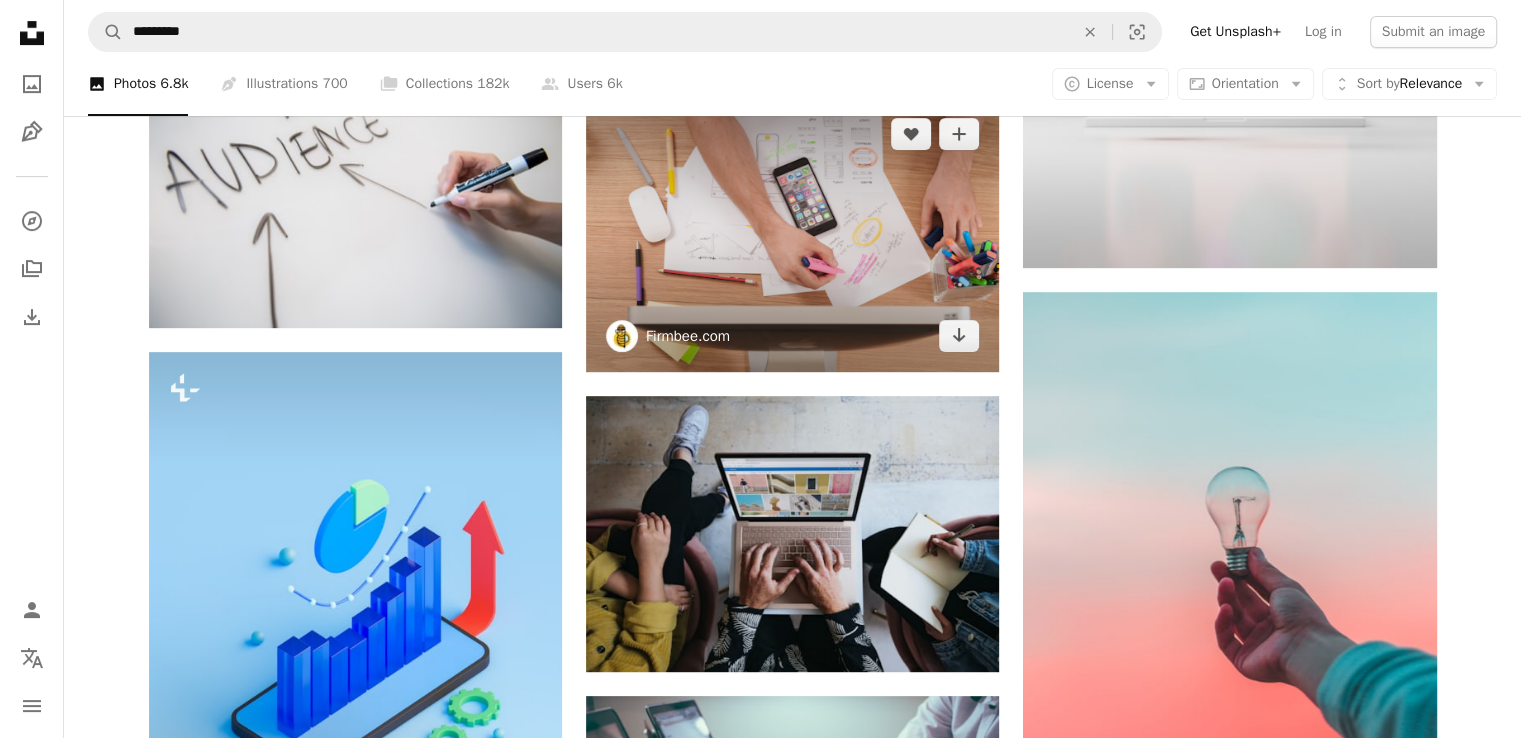 scroll, scrollTop: 833, scrollLeft: 0, axis: vertical 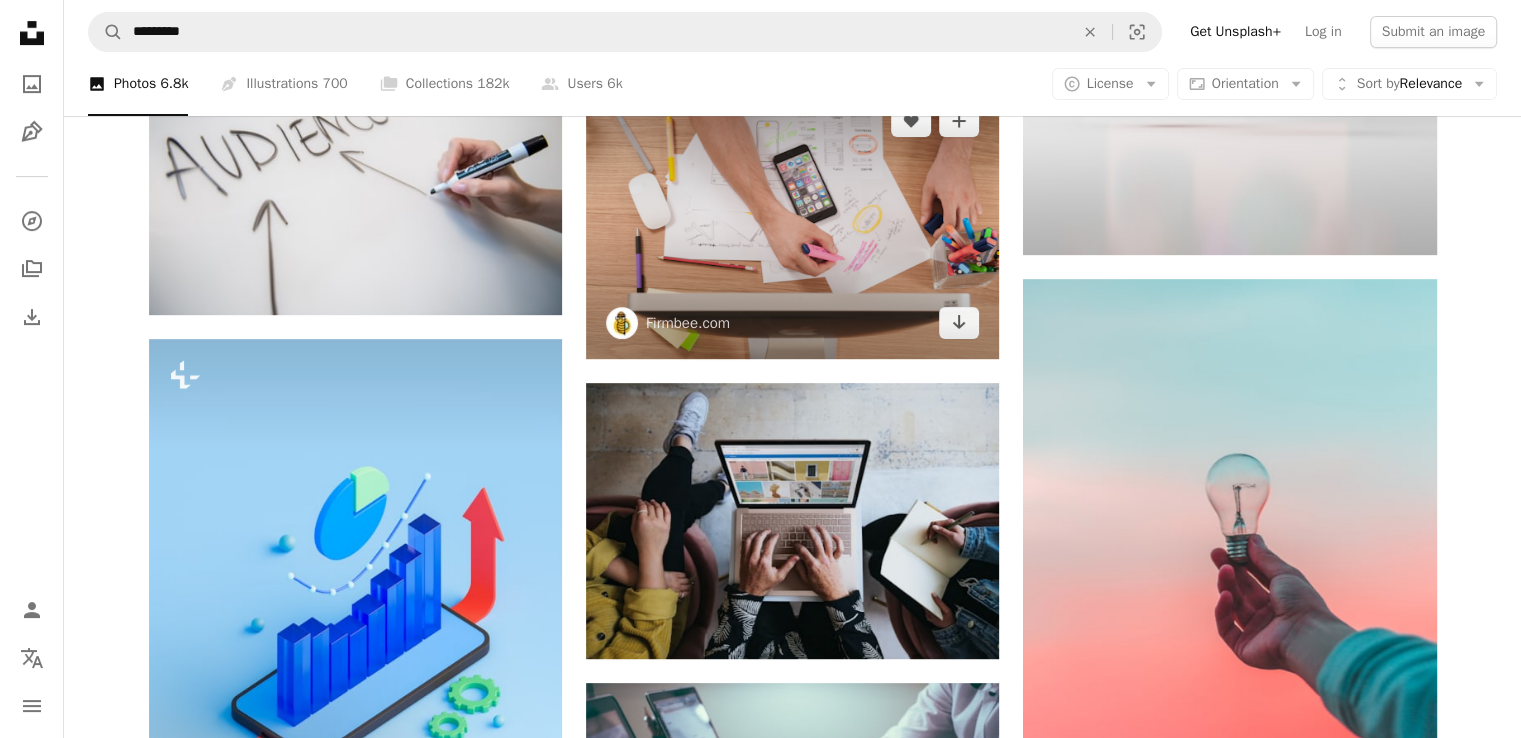 click at bounding box center [792, 222] 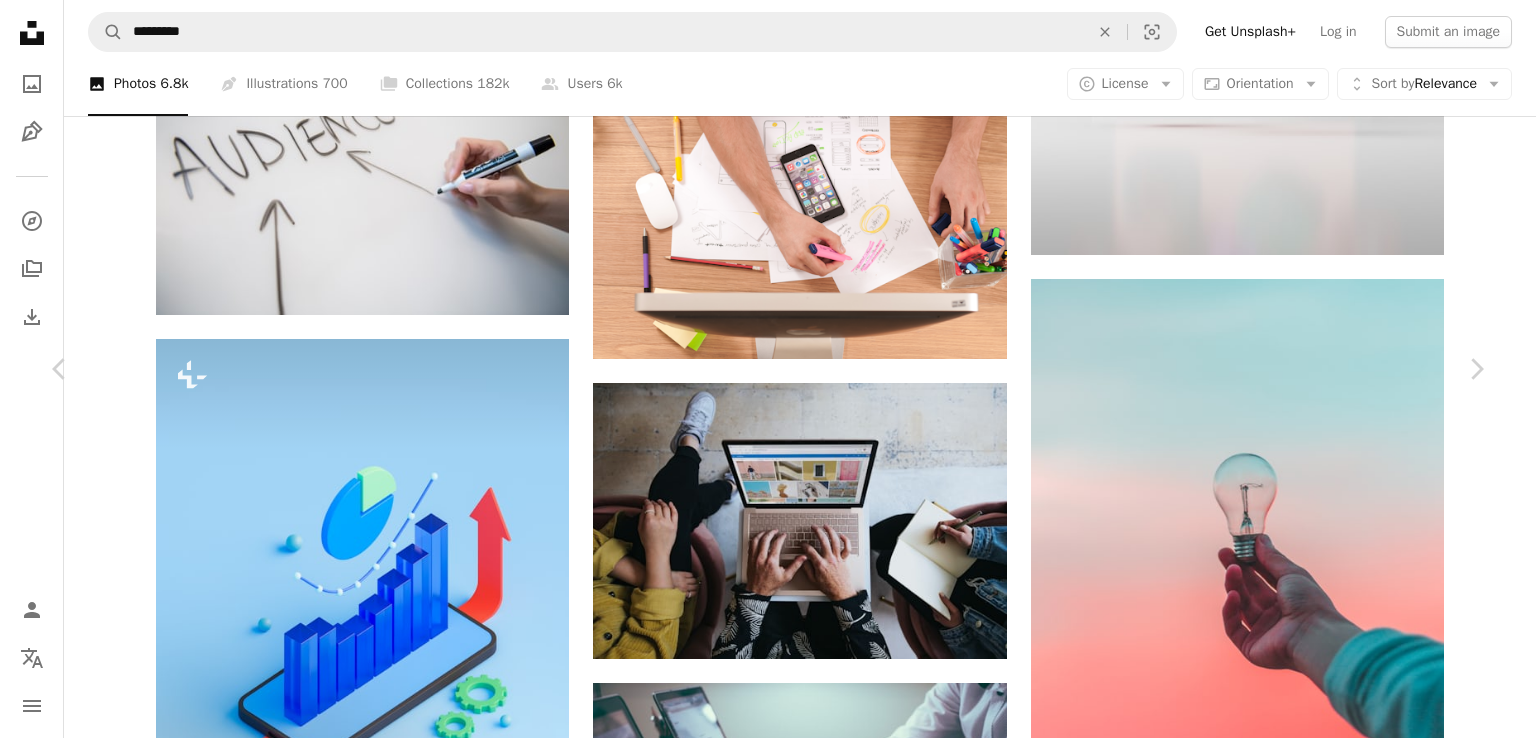 click on "Download free" at bounding box center (1287, 4349) 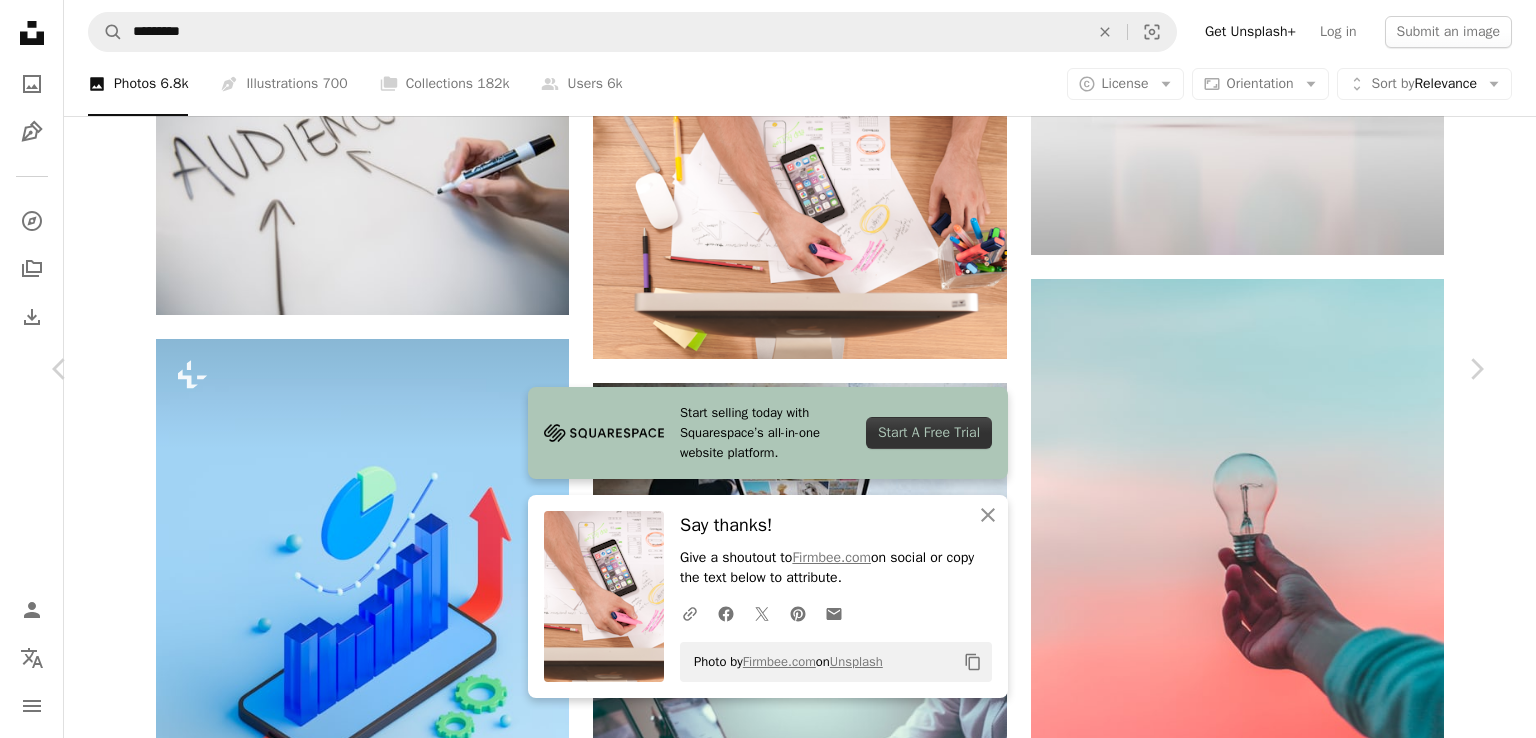 click on "Unsplash logo Unsplash Home A photo Pen Tool A compass A stack of folders Download Person Localization icon navigation menu A magnifying glass ********* An X shape Visual search Get Unsplash+ Log in Submit an image A photo Photos 6.8k Pen Tool Illustrations 700 A stack of folders Collections 182k A group of people Users 6k A copyright icon © License Arrow down Aspect ratio Orientation Arrow down Unfold Sort by Relevance Arrow down Filters Filters Marketing Chevron right digital marketing social media marketing agency marketing strategy business branding strategy website advertising sales marketing team design Promoted Collaboration with Nathan Dumlao A heart A plus sign Square Payments made easy ↗ Arrow pointing down A heart A plus sign Campaign Creators Arrow pointing down A heart A plus sign Melanie Deziel Arrow pointing down Plus sign for Unsplash+ A heart A plus sign Vimal S For Unsplash+ A lock Download Plus sign for Unsplash+ A heart A plus sign Getty Images For Unsplash+ A lock" at bounding box center [768, 1734] 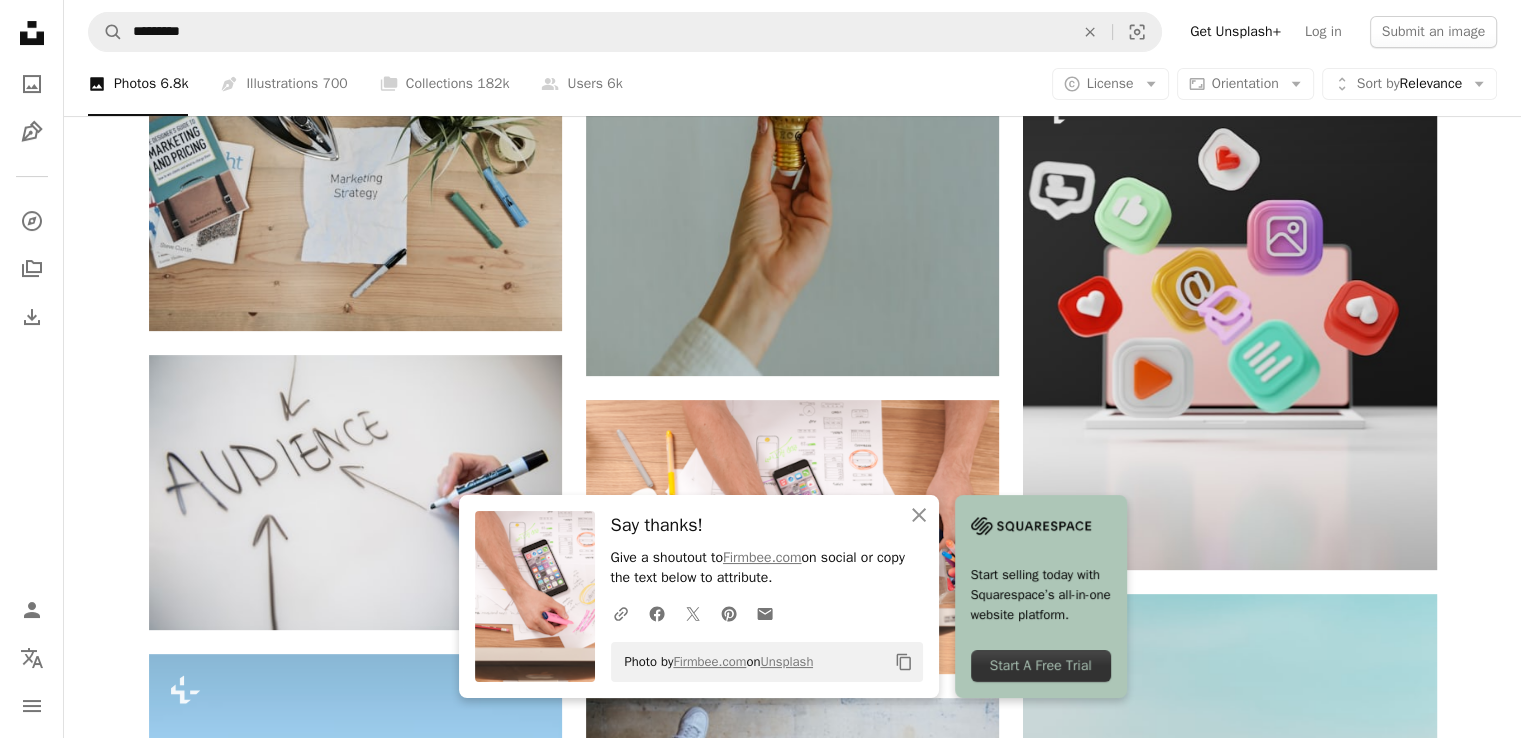 scroll, scrollTop: 500, scrollLeft: 0, axis: vertical 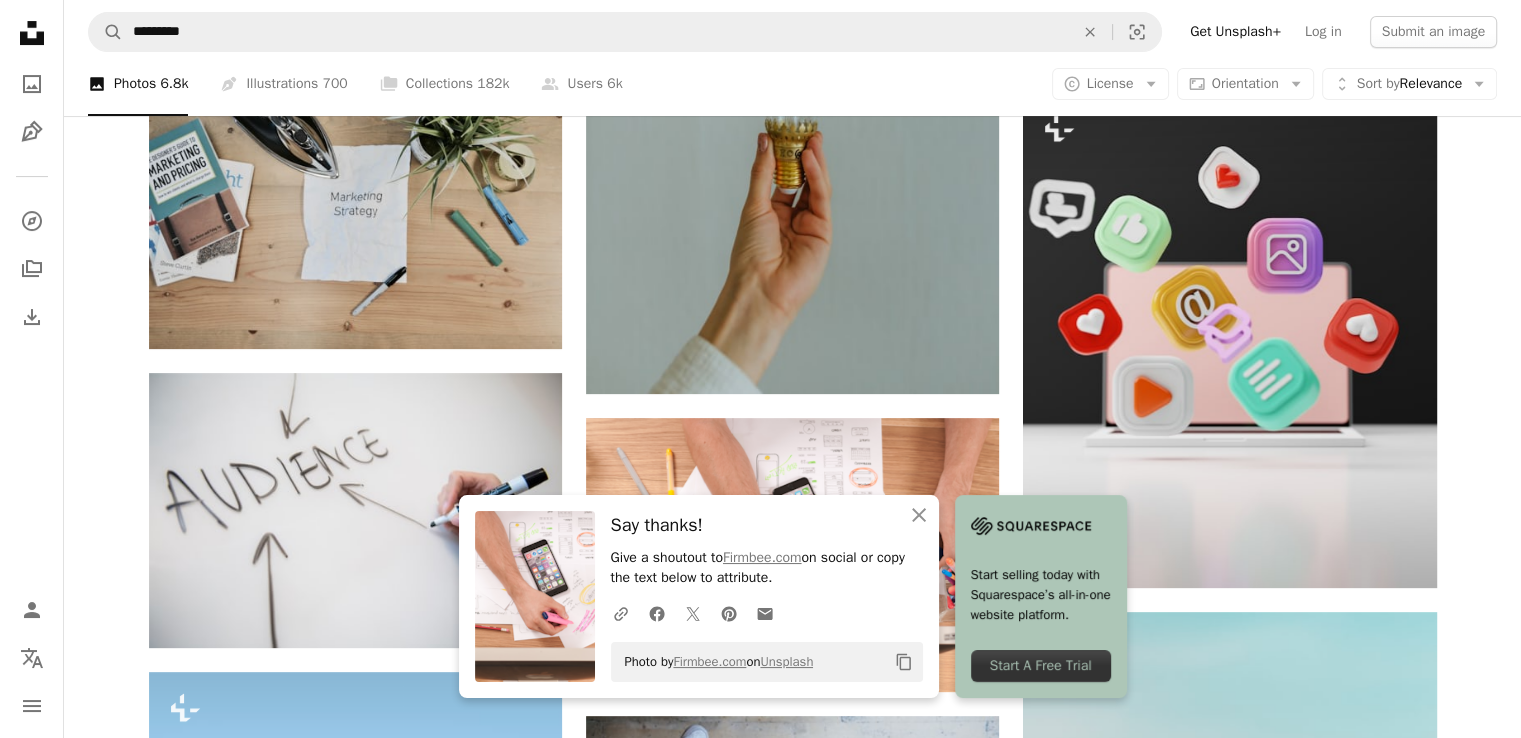 click on "Unsplash logo Unsplash Home" 